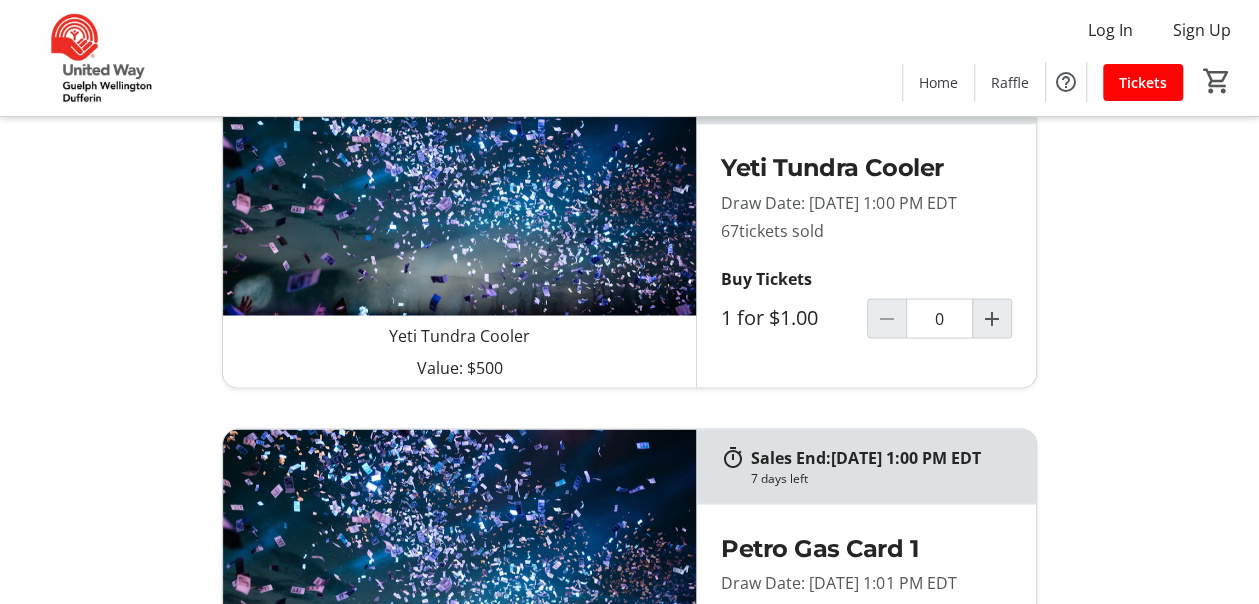 scroll, scrollTop: 1800, scrollLeft: 0, axis: vertical 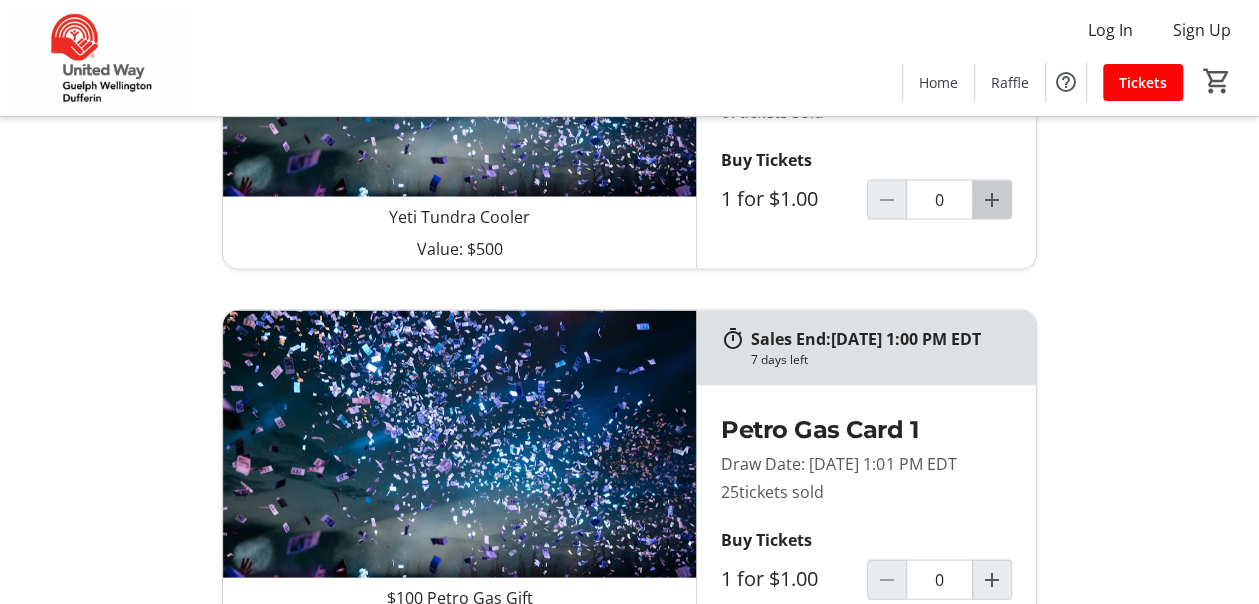 click at bounding box center [992, 199] 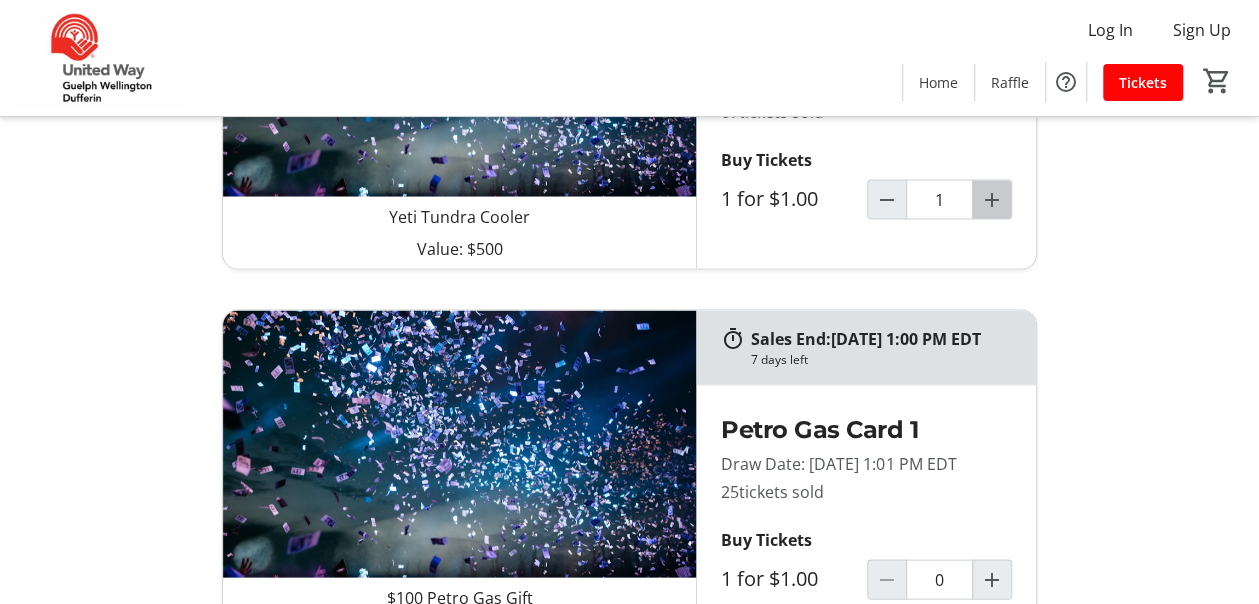 click at bounding box center (992, 199) 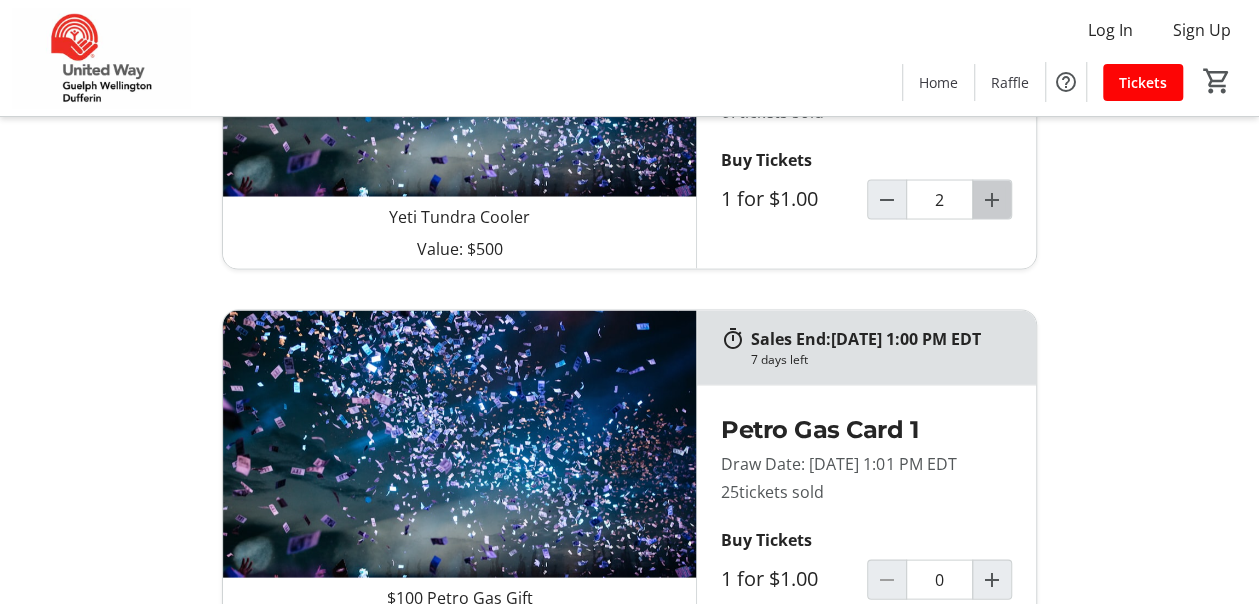 click at bounding box center [992, 199] 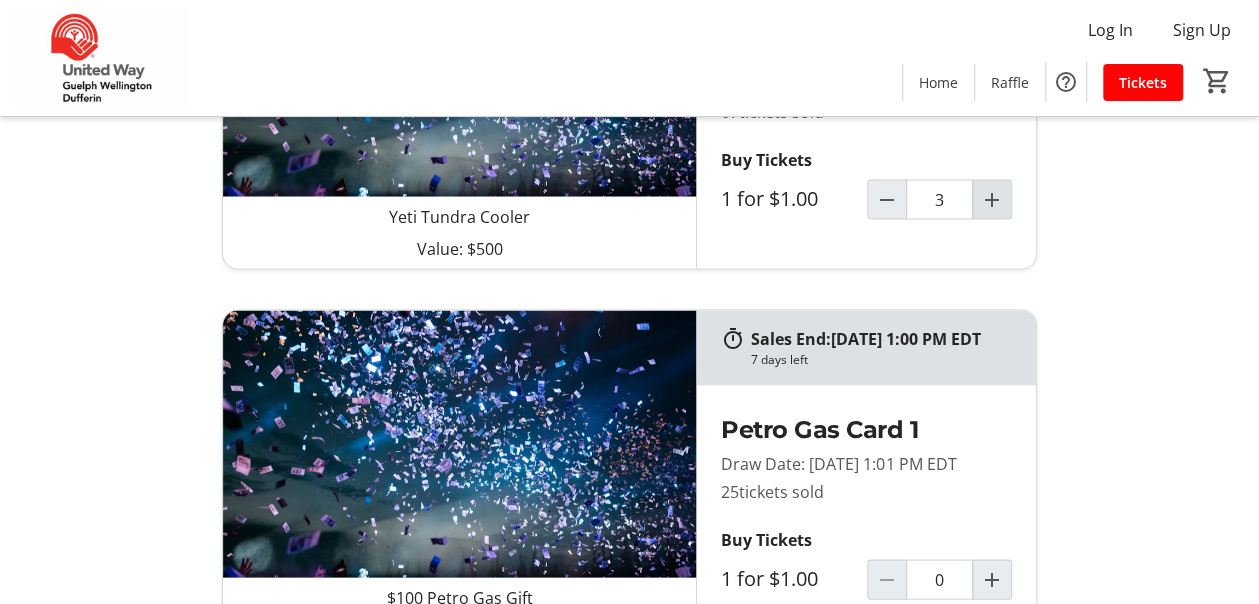 click at bounding box center [992, 199] 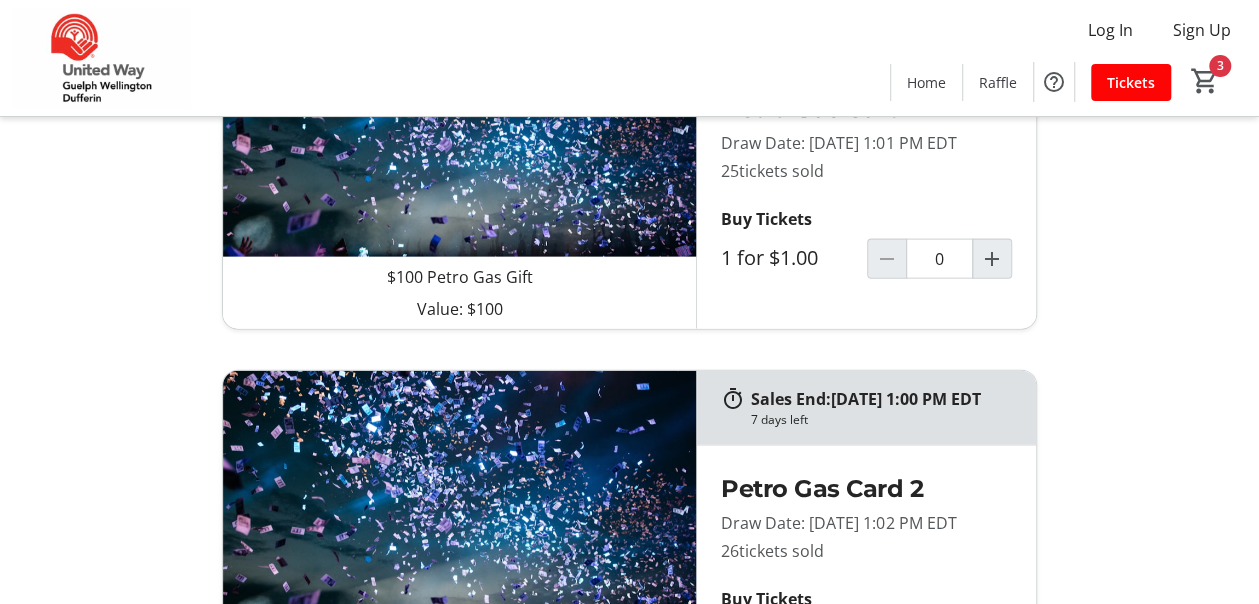 scroll, scrollTop: 2200, scrollLeft: 0, axis: vertical 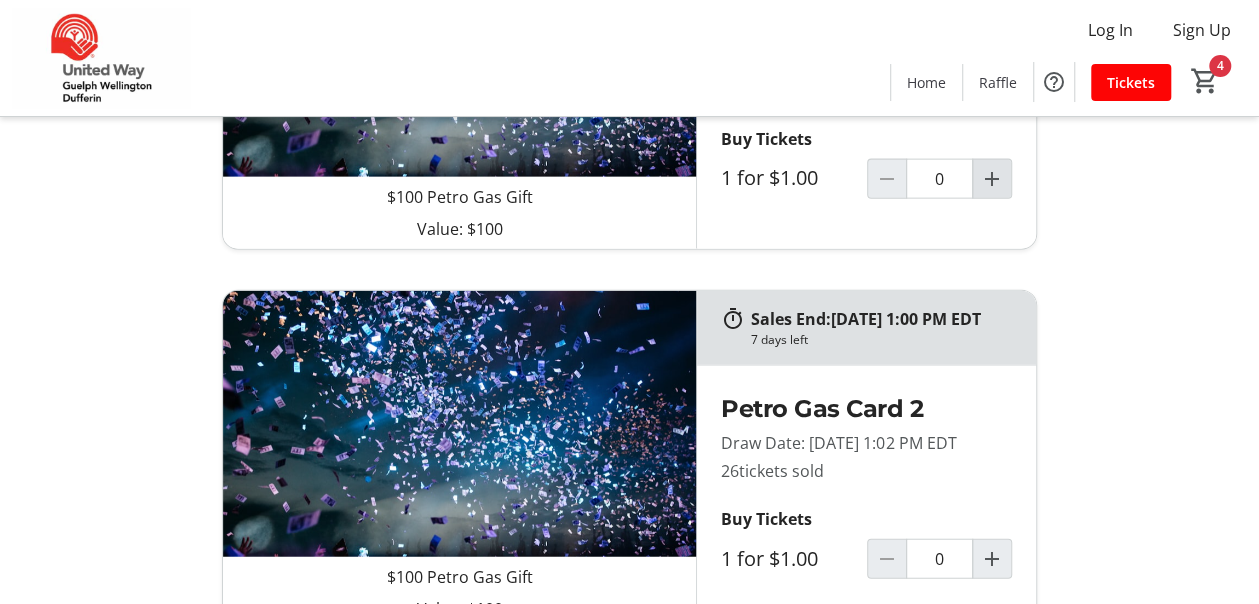 click at bounding box center [992, 179] 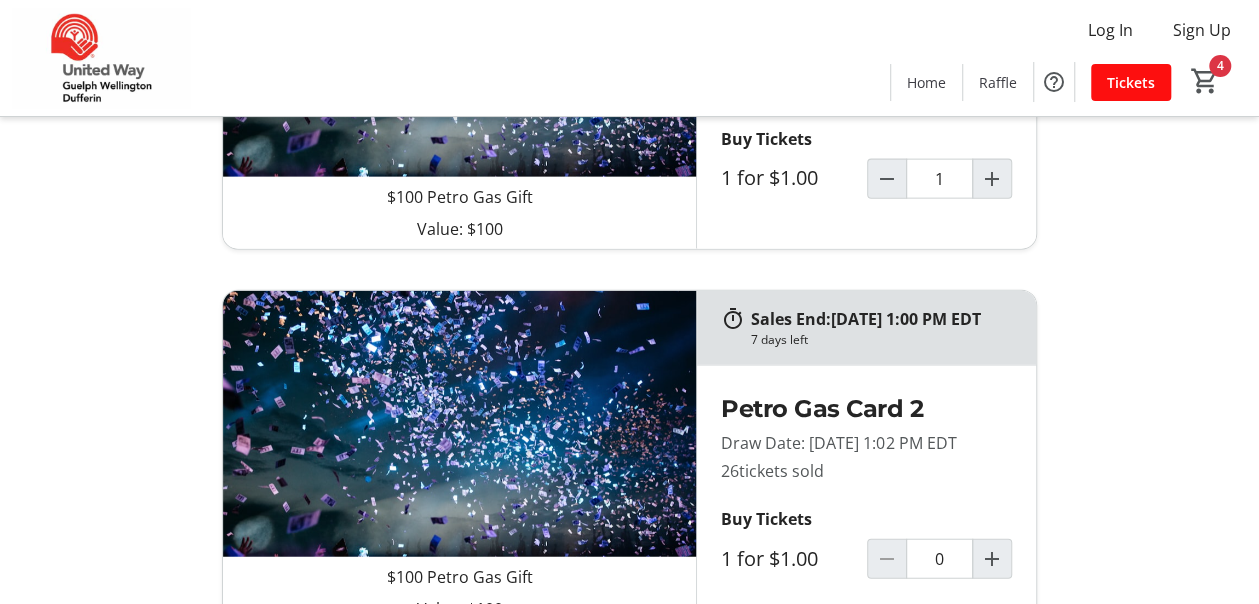 type on "1" 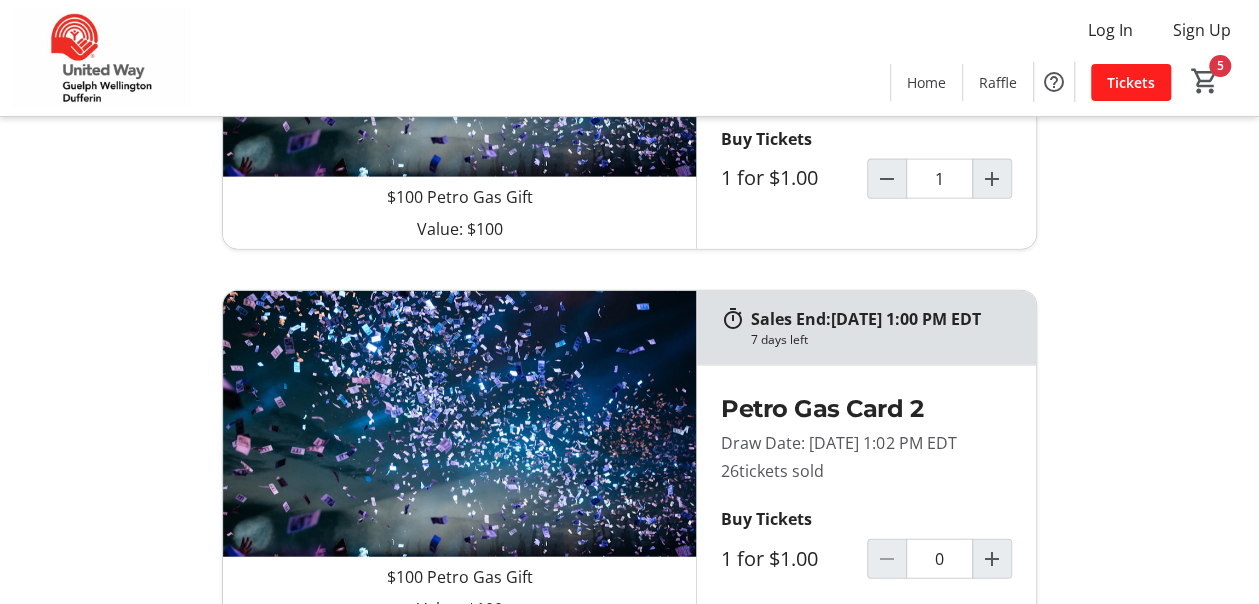 click on "Tickets" 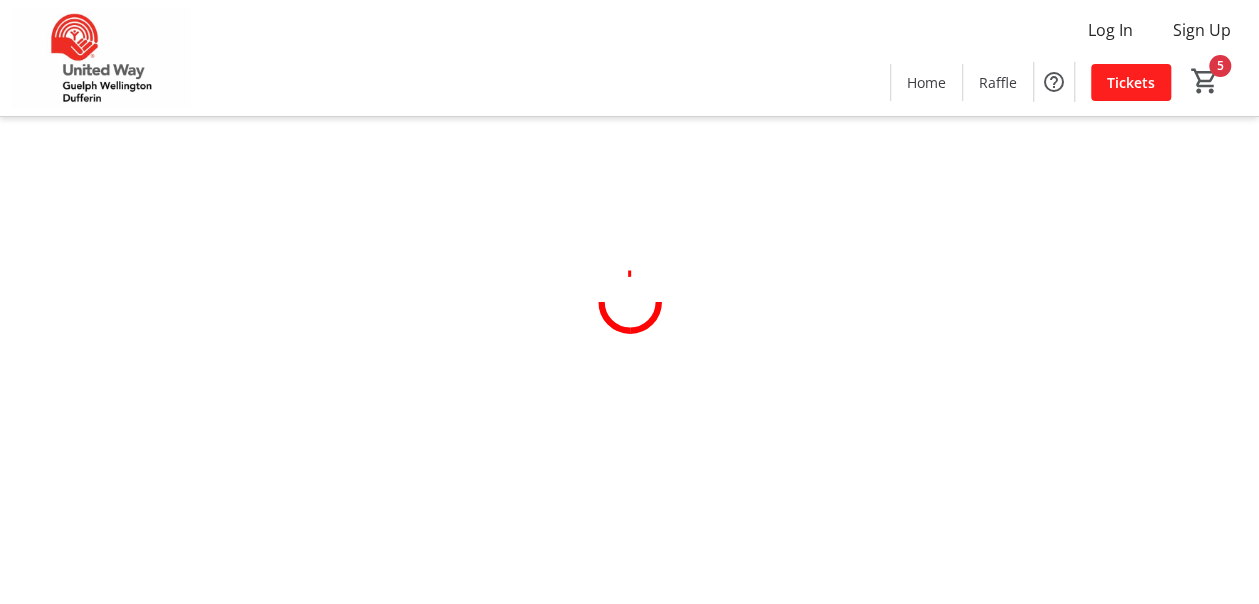 scroll, scrollTop: 0, scrollLeft: 0, axis: both 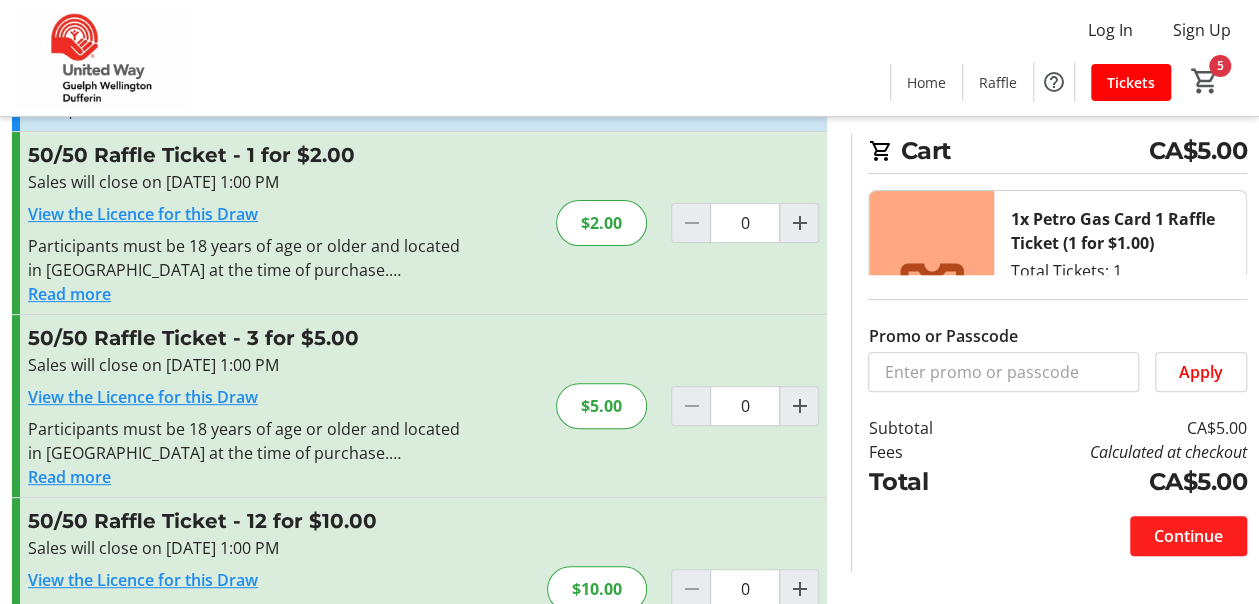 click on "Continue" 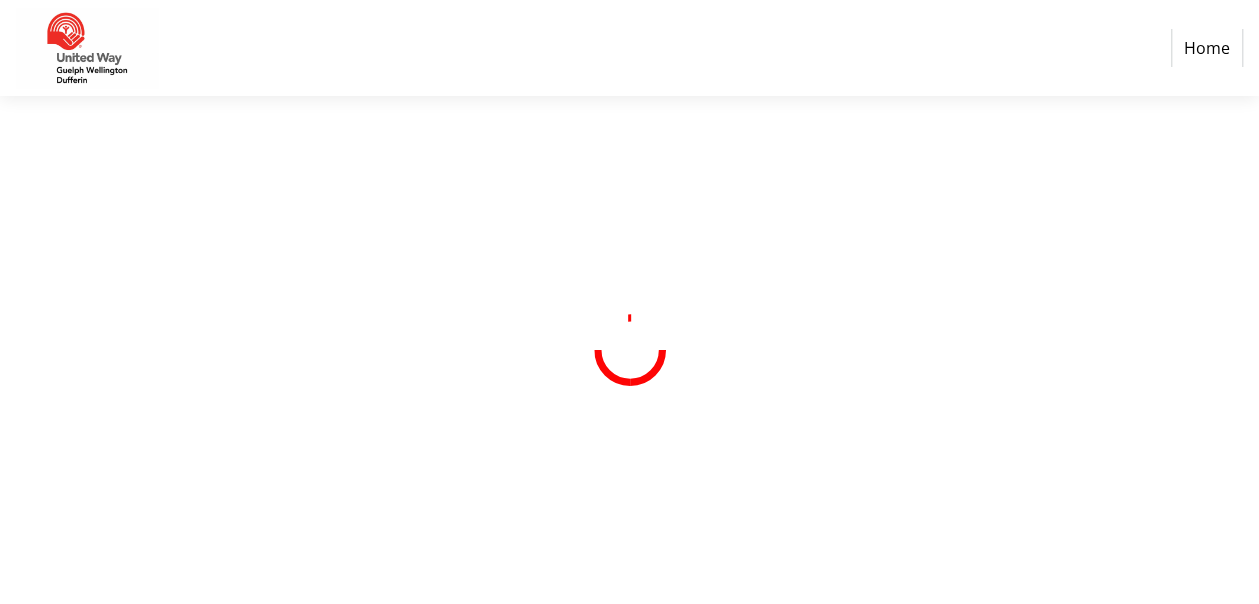 scroll, scrollTop: 0, scrollLeft: 0, axis: both 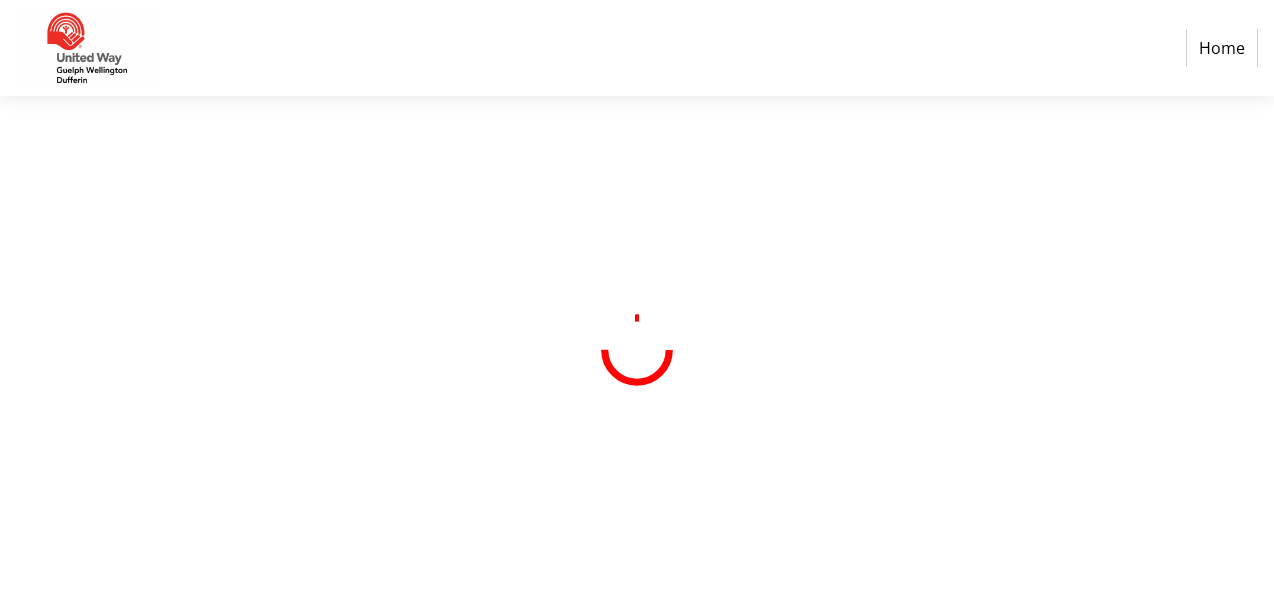 select on "CA" 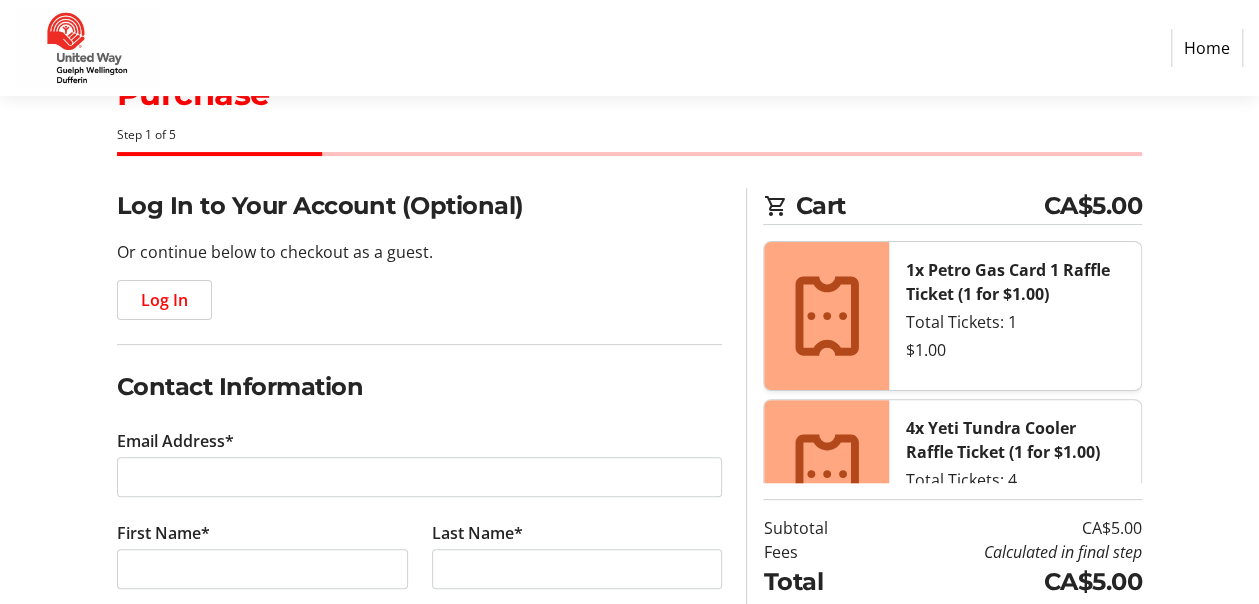 scroll, scrollTop: 100, scrollLeft: 0, axis: vertical 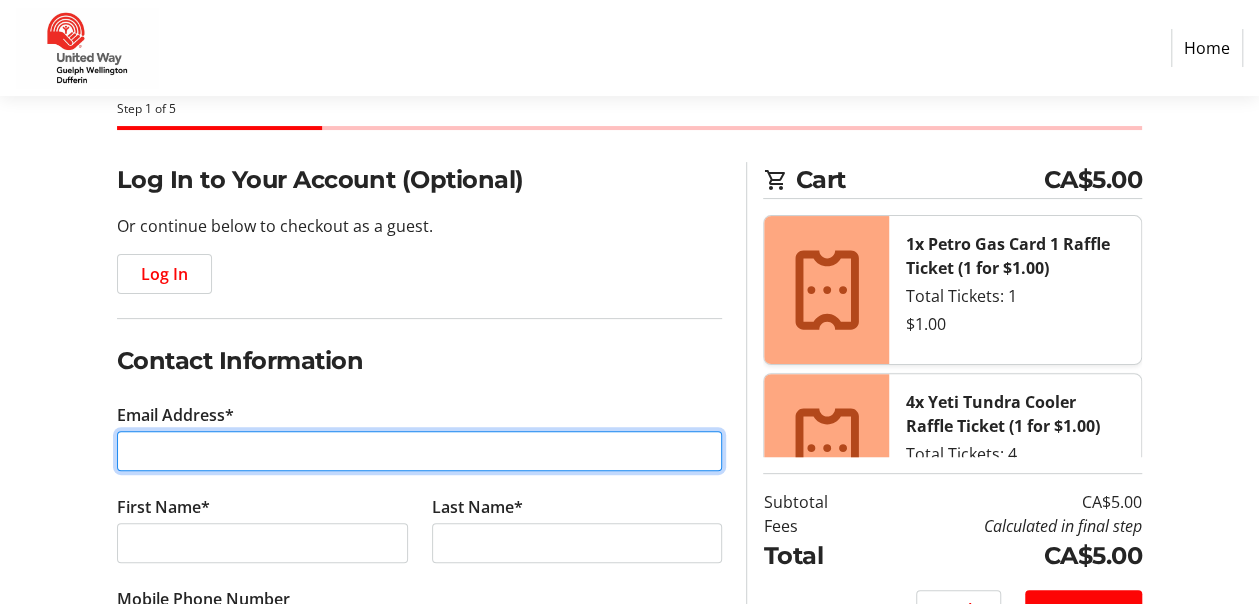 click on "Email Address*" at bounding box center [420, 451] 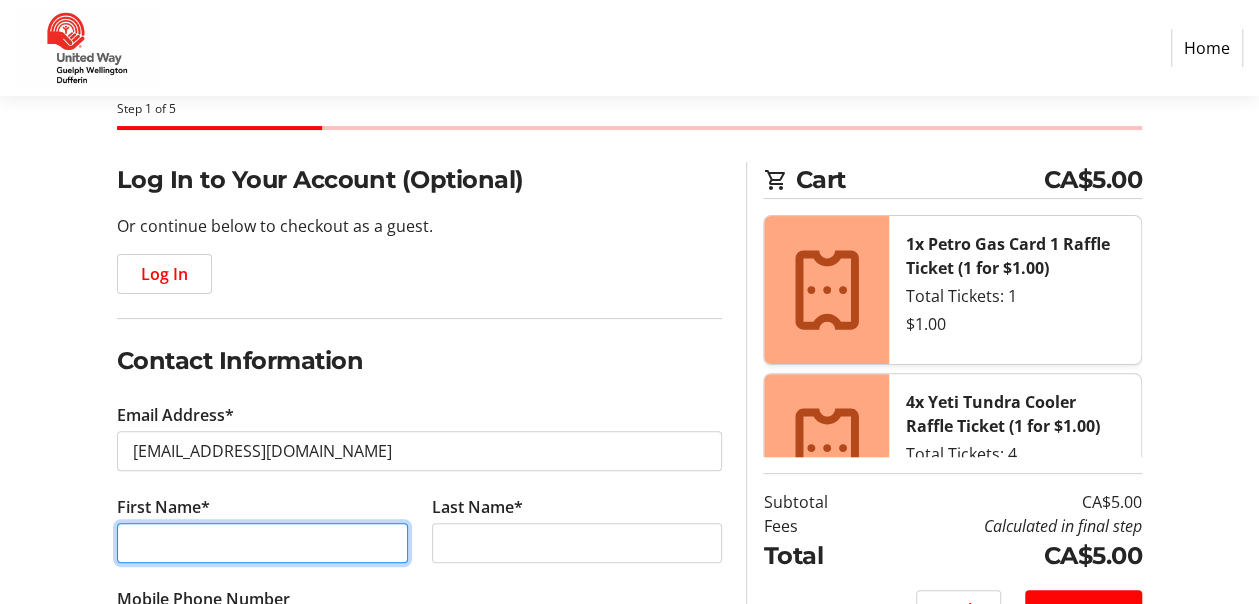 type on "[PERSON_NAME]" 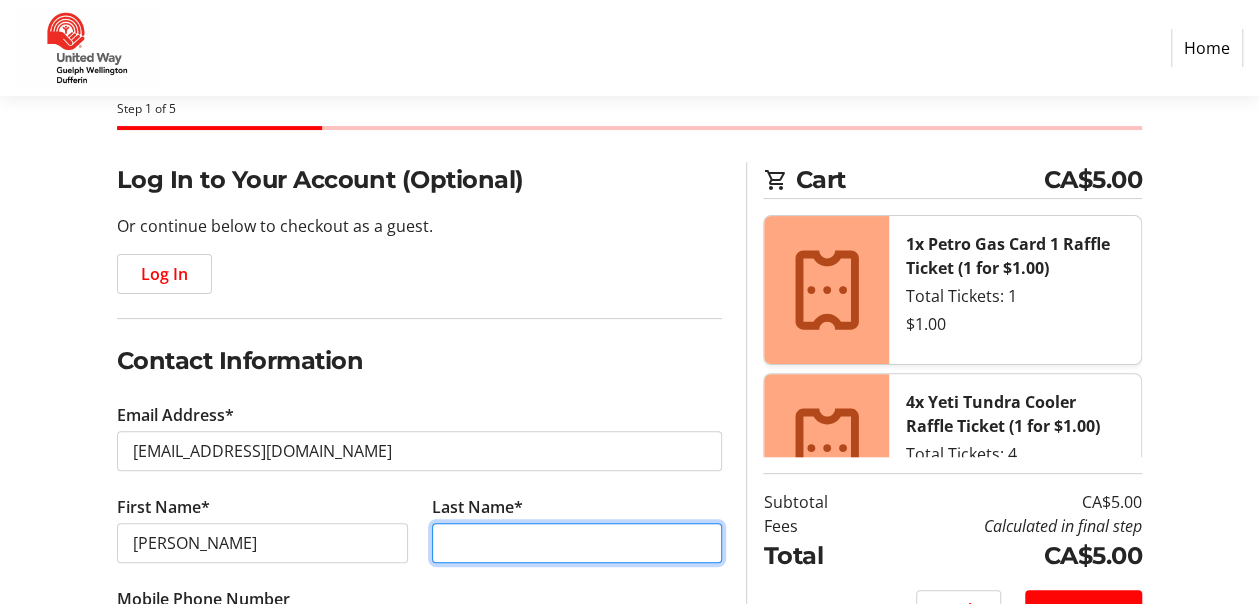 type on "Kellendonk" 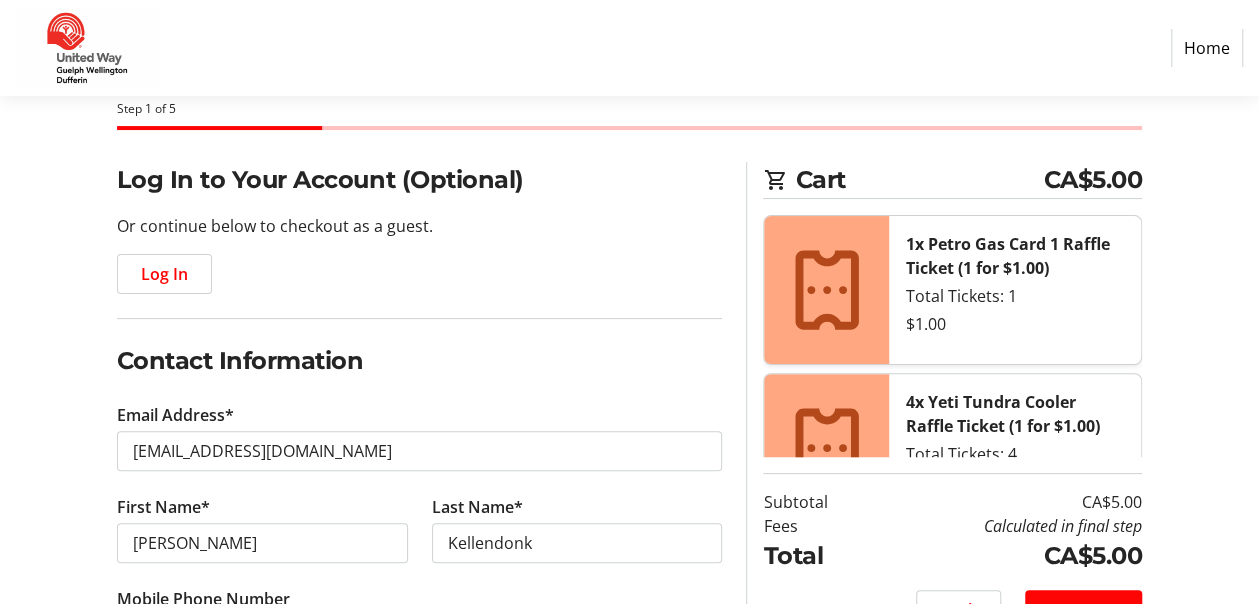 type on "[PHONE_NUMBER]" 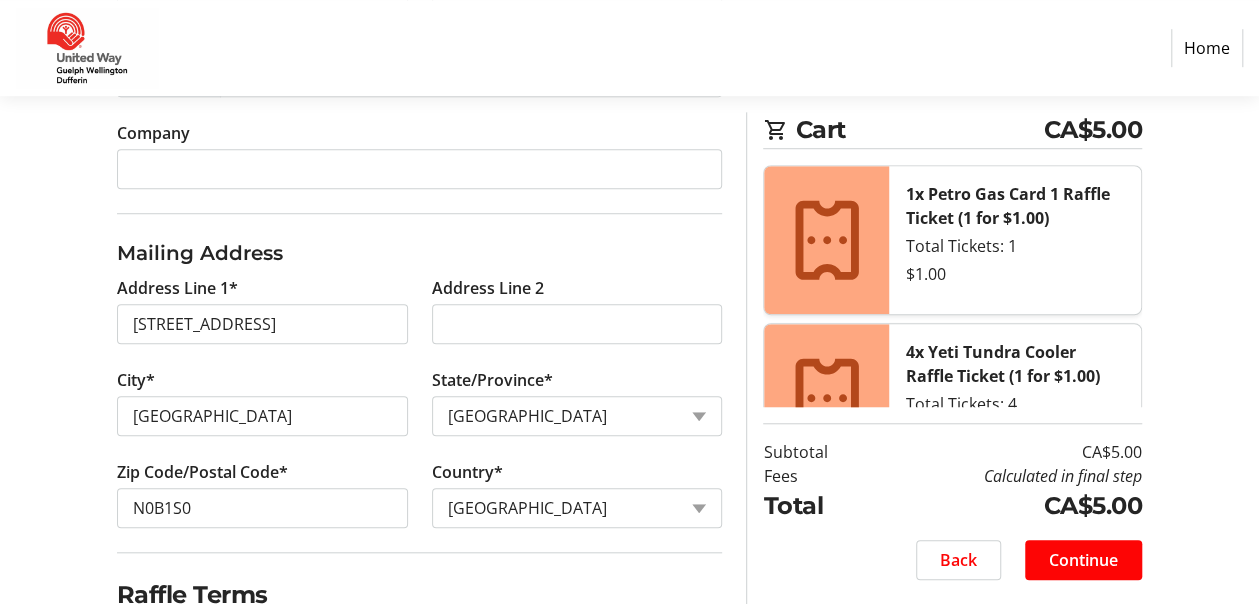 scroll, scrollTop: 700, scrollLeft: 0, axis: vertical 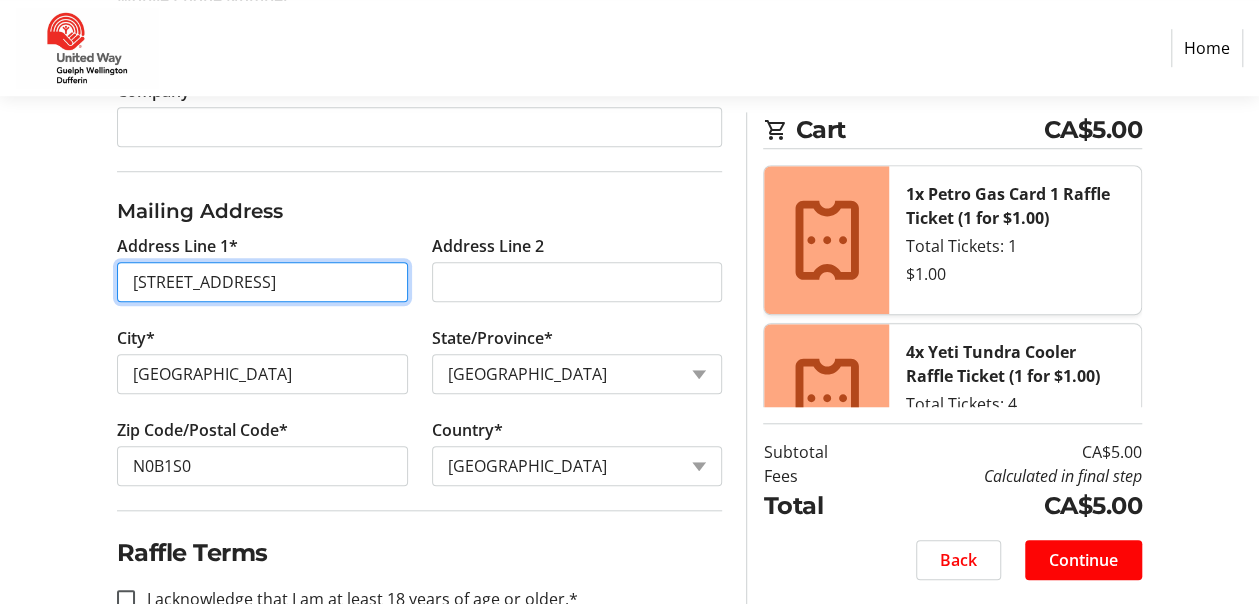 drag, startPoint x: 128, startPoint y: 279, endPoint x: 343, endPoint y: 277, distance: 215.00931 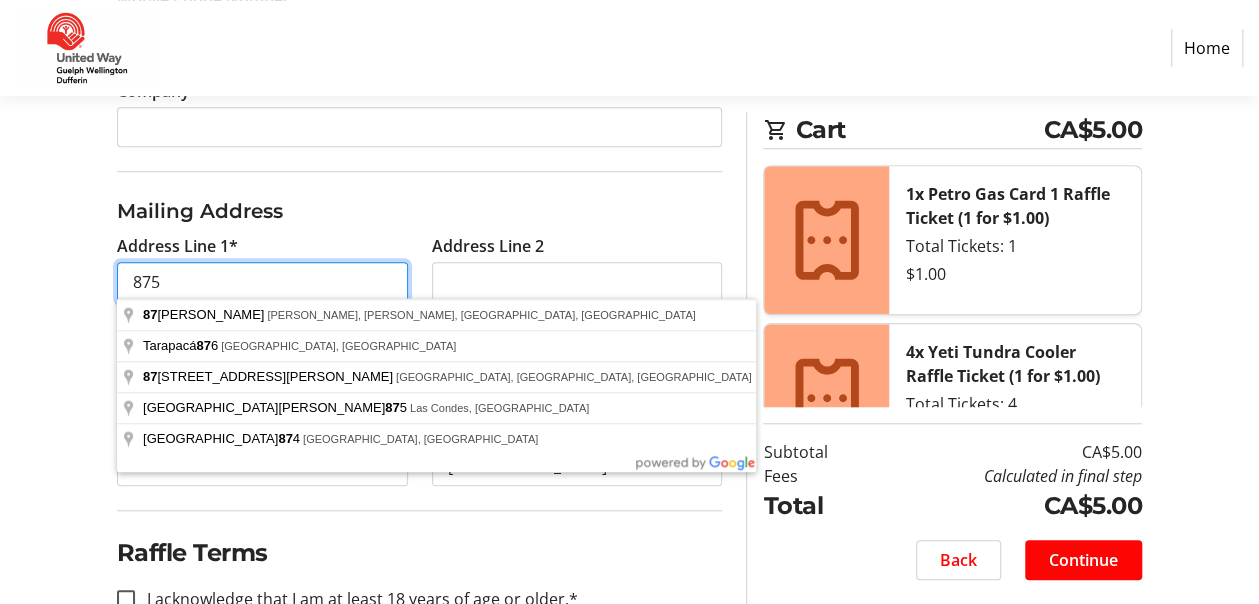 type on "8754" 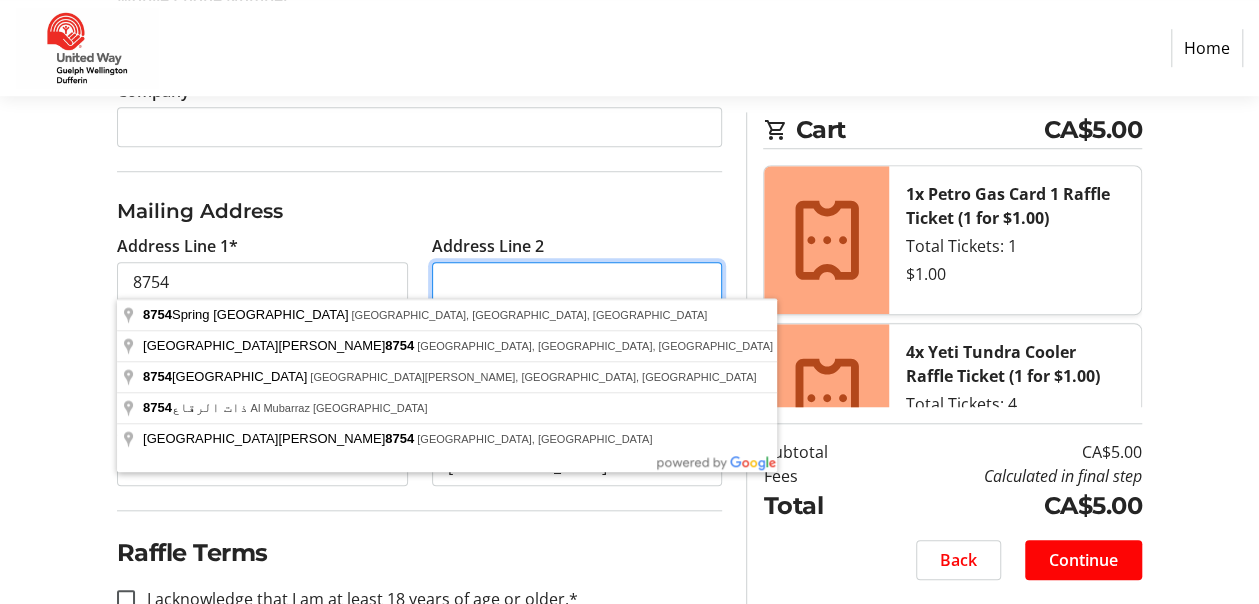 type on "sideroad  7" 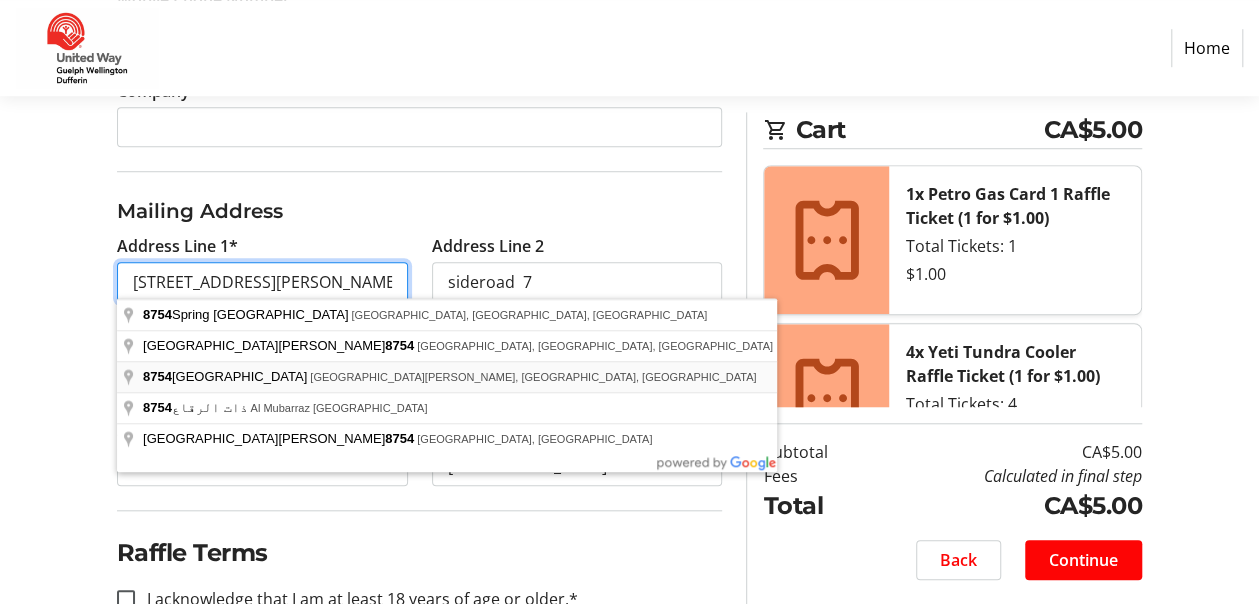 type on "[STREET_ADDRESS]" 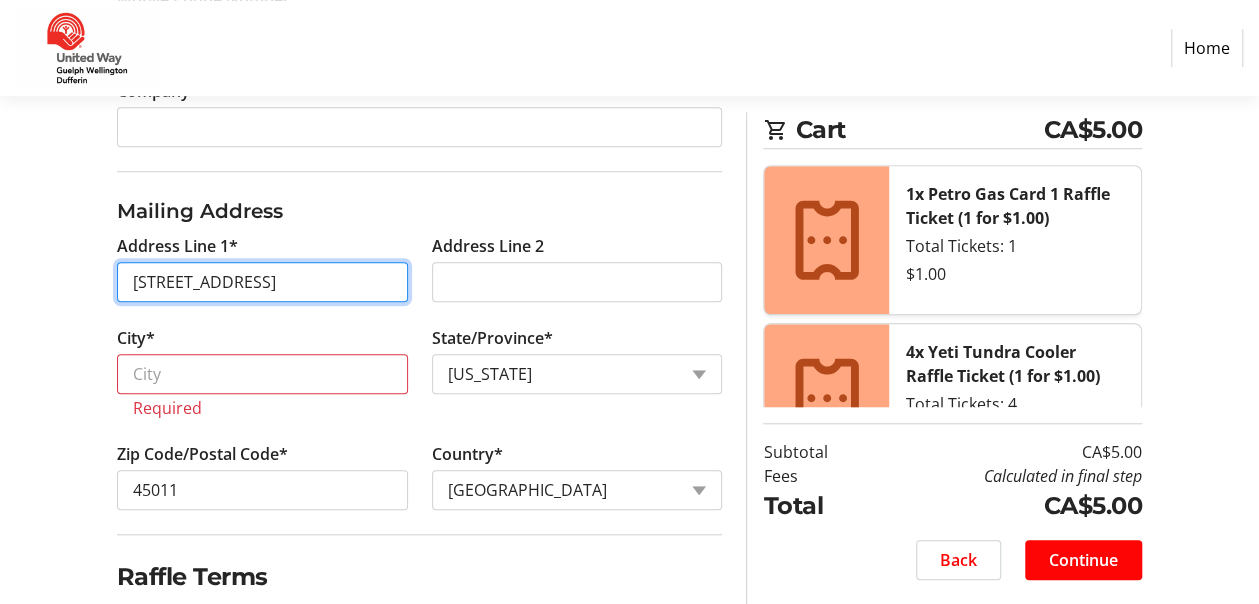 drag, startPoint x: 176, startPoint y: 278, endPoint x: 280, endPoint y: 283, distance: 104.120125 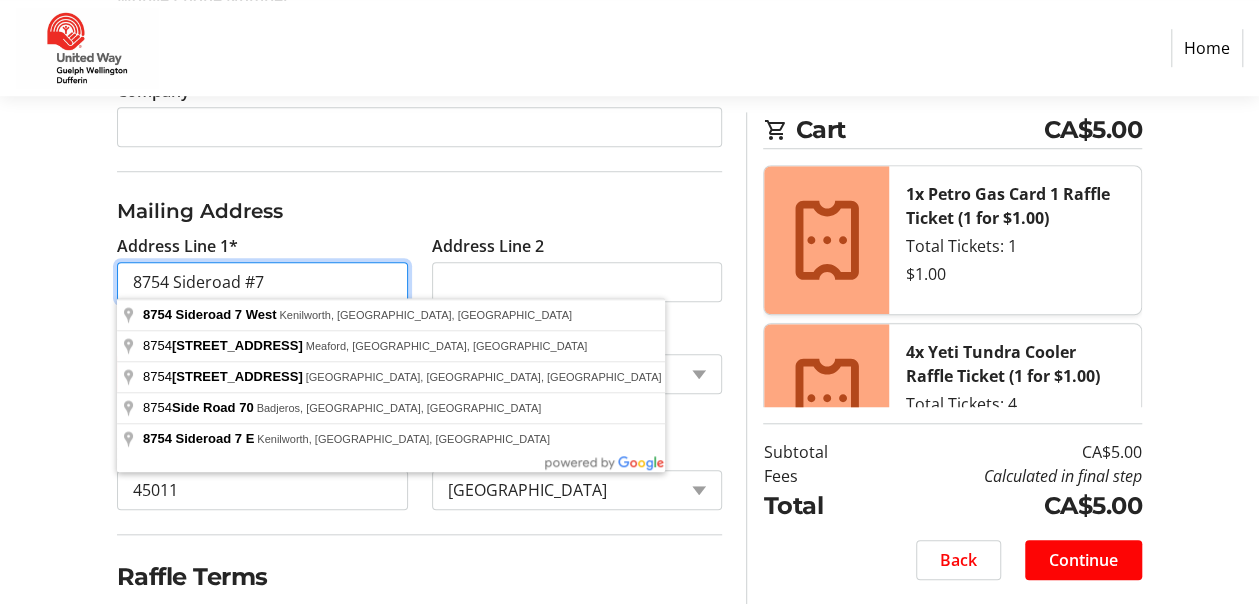 type on "8754 Sideroad #7" 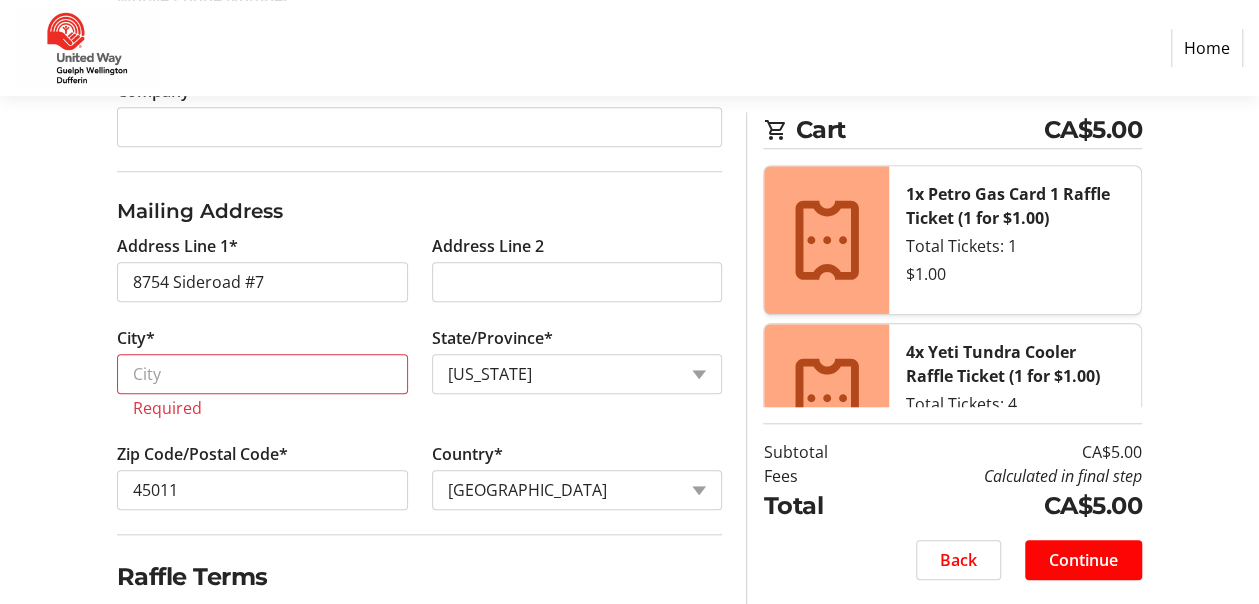 click on "Log In to Your Account (Optional) Or continue below to checkout as a guest.  Log In  Contact Information Email Address* [EMAIL_ADDRESS][DOMAIN_NAME] First Name* [PERSON_NAME] Last Name* [GEOGRAPHIC_DATA]  Mobile Phone Number  [PHONE_NUMBER]  Company  Mailing Address  Address Line 1*  8754 Sideroad #7  Address Line 2   City*  Required  State/Province*  State or Province  State or Province   [US_STATE][GEOGRAPHIC_DATA]   [US_STATE]   [US_STATE]   [US_STATE]   [US_STATE]   [GEOGRAPHIC_DATA] [GEOGRAPHIC_DATA]   [GEOGRAPHIC_DATA], [GEOGRAPHIC_DATA]   [US_STATE]   [US_STATE]   [US_STATE]   [US_STATE]   [US_STATE]   [US_STATE]   [US_STATE]   [US_STATE]   [US_STATE]   [US_STATE]   [US_STATE]   [US_STATE]   [US_STATE]   [US_STATE]   [US_STATE]   [US_STATE]   [US_STATE]   [US_STATE]   [US_STATE]   [US_STATE]   [US_STATE]   [US_STATE]   [US_STATE]   [US_STATE]   [US_STATE]   [US_STATE]   [US_STATE]   [US_STATE]   [US_STATE]   [US_STATE]   [US_STATE]   [US_STATE]   [US_STATE]   [US_STATE]   [US_STATE]   [US_STATE]   [US_STATE]   [US_STATE]   [US_STATE]   [US_STATE]   [US_STATE]   [US_STATE]   [US_STATE]   [US_STATE]" 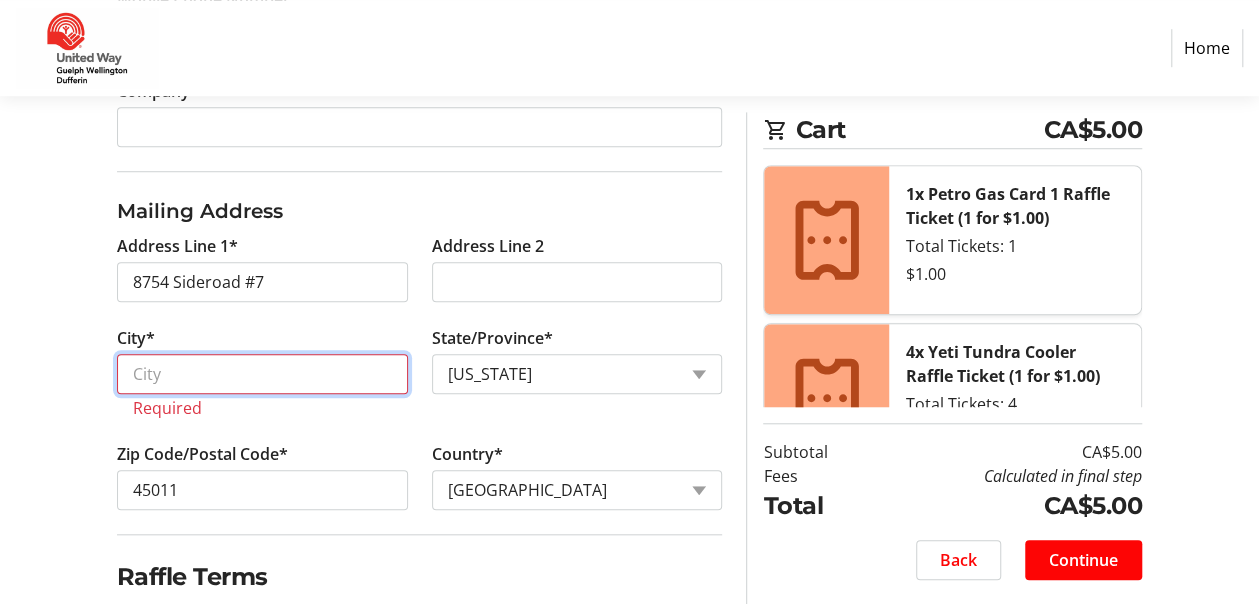 click on "City*" at bounding box center (262, 374) 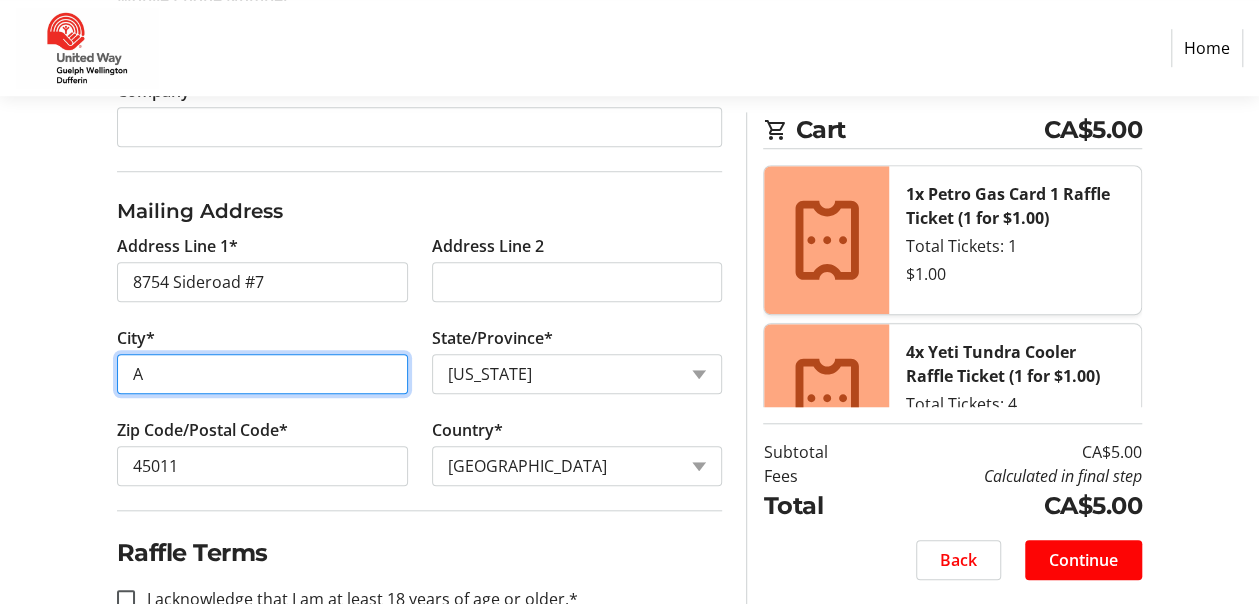 type on "[PERSON_NAME]" 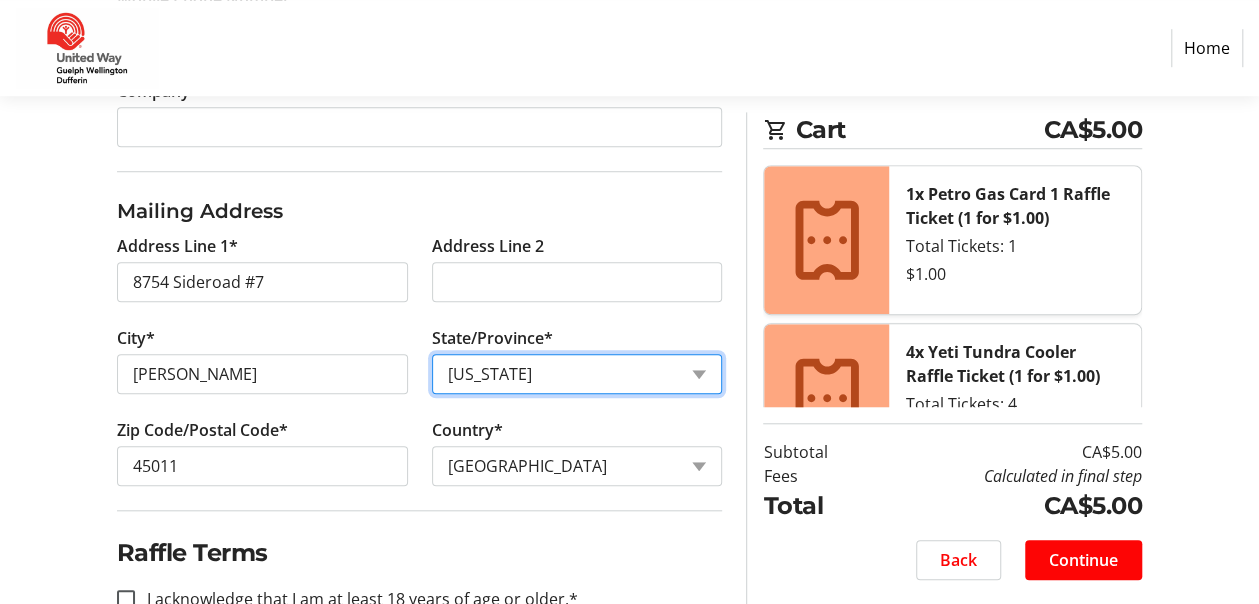 click on "State or Province  State or [GEOGRAPHIC_DATA][US_STATE][GEOGRAPHIC_DATA]   [US_STATE]   [US_STATE]   [US_STATE]   [US_STATE]   [GEOGRAPHIC_DATA] [GEOGRAPHIC_DATA]   [GEOGRAPHIC_DATA], [GEOGRAPHIC_DATA]   [US_STATE]   [US_STATE]   [US_STATE]   [US_STATE]   [US_STATE]   [US_STATE]   [US_STATE]   [US_STATE]   [US_STATE]   [US_STATE]   [US_STATE]   [US_STATE]   [US_STATE]   [US_STATE]   [US_STATE]   [US_STATE]   [US_STATE]   [US_STATE]   [US_STATE]   [US_STATE]   [US_STATE]   [US_STATE]   [US_STATE]   [US_STATE]   [US_STATE]   [US_STATE]   [US_STATE]   [US_STATE]   [US_STATE]   [US_STATE]   [US_STATE]   [US_STATE]   [US_STATE]   [US_STATE]   [US_STATE]   [US_STATE]   [US_STATE]   [US_STATE]   [US_STATE]   [US_STATE]   [US_STATE]   [US_STATE]   [US_STATE]   [US_STATE]   [US_STATE]   [US_STATE][PERSON_NAME][US_STATE]   [US_STATE]   [US_STATE]   [US_STATE]" at bounding box center [577, 374] 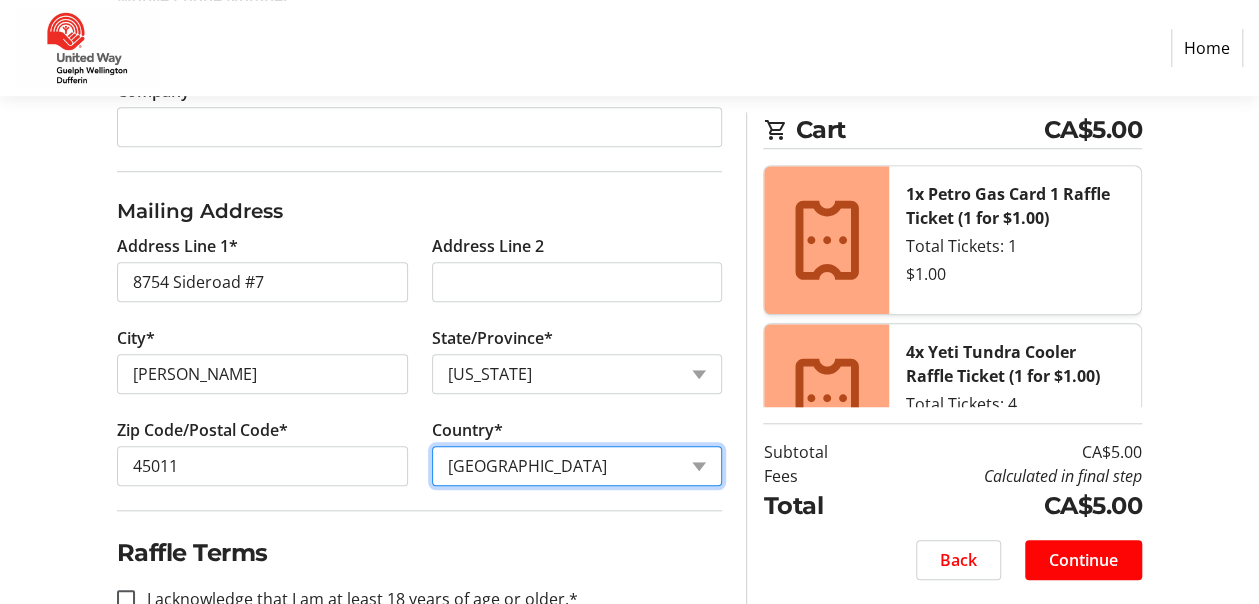 click on "Country Country  [GEOGRAPHIC_DATA]   [GEOGRAPHIC_DATA]   [GEOGRAPHIC_DATA]   [GEOGRAPHIC_DATA]   [US_STATE]   [GEOGRAPHIC_DATA]   [GEOGRAPHIC_DATA]   [GEOGRAPHIC_DATA]   [GEOGRAPHIC_DATA]   [GEOGRAPHIC_DATA]   [GEOGRAPHIC_DATA]   [GEOGRAPHIC_DATA]   [GEOGRAPHIC_DATA]   [GEOGRAPHIC_DATA]   [GEOGRAPHIC_DATA]   [GEOGRAPHIC_DATA]   [GEOGRAPHIC_DATA] [GEOGRAPHIC_DATA]   [GEOGRAPHIC_DATA]   [GEOGRAPHIC_DATA]   [GEOGRAPHIC_DATA]   [GEOGRAPHIC_DATA]   [GEOGRAPHIC_DATA]   [GEOGRAPHIC_DATA]   [GEOGRAPHIC_DATA]   [GEOGRAPHIC_DATA]   [GEOGRAPHIC_DATA]   [GEOGRAPHIC_DATA]   [GEOGRAPHIC_DATA]   [GEOGRAPHIC_DATA]   [GEOGRAPHIC_DATA]   [GEOGRAPHIC_DATA]   [GEOGRAPHIC_DATA]   [GEOGRAPHIC_DATA]   [GEOGRAPHIC_DATA] [GEOGRAPHIC_DATA]   [GEOGRAPHIC_DATA] (British)   [GEOGRAPHIC_DATA] ([GEOGRAPHIC_DATA])   [GEOGRAPHIC_DATA]   [GEOGRAPHIC_DATA]   [GEOGRAPHIC_DATA]   [GEOGRAPHIC_DATA]   [GEOGRAPHIC_DATA]   [GEOGRAPHIC_DATA]   [GEOGRAPHIC_DATA]   [GEOGRAPHIC_DATA]   [GEOGRAPHIC_DATA]   [GEOGRAPHIC_DATA]   [GEOGRAPHIC_DATA]   [GEOGRAPHIC_DATA]   [GEOGRAPHIC_DATA]   [GEOGRAPHIC_DATA]   [GEOGRAPHIC_DATA]   [GEOGRAPHIC_DATA]   [GEOGRAPHIC_DATA]   [GEOGRAPHIC_DATA]   [GEOGRAPHIC_DATA]   [GEOGRAPHIC_DATA]   [GEOGRAPHIC_DATA]   [GEOGRAPHIC_DATA]   [GEOGRAPHIC_DATA]   [GEOGRAPHIC_DATA]   [GEOGRAPHIC_DATA]   [GEOGRAPHIC_DATA]   [GEOGRAPHIC_DATA]   [GEOGRAPHIC_DATA]   [GEOGRAPHIC_DATA]   [GEOGRAPHIC_DATA]   [GEOGRAPHIC_DATA]   [GEOGRAPHIC_DATA]   [GEOGRAPHIC_DATA]   [GEOGRAPHIC_DATA]   [GEOGRAPHIC_DATA]   [GEOGRAPHIC_DATA]   [GEOGRAPHIC_DATA]" at bounding box center [577, 466] 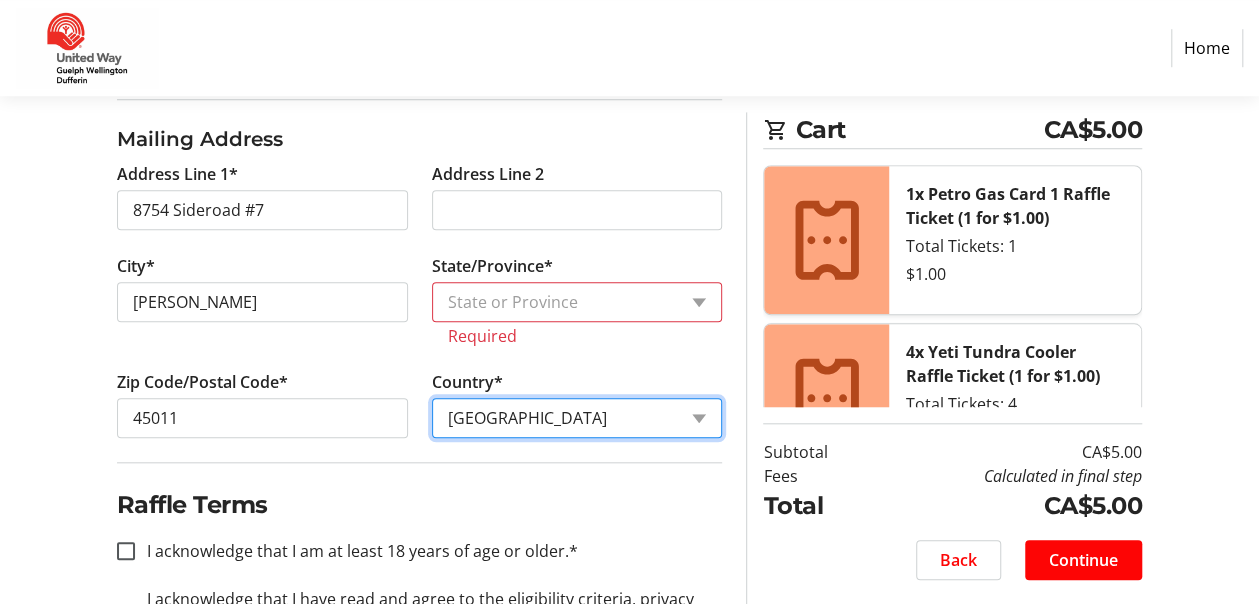 scroll, scrollTop: 800, scrollLeft: 0, axis: vertical 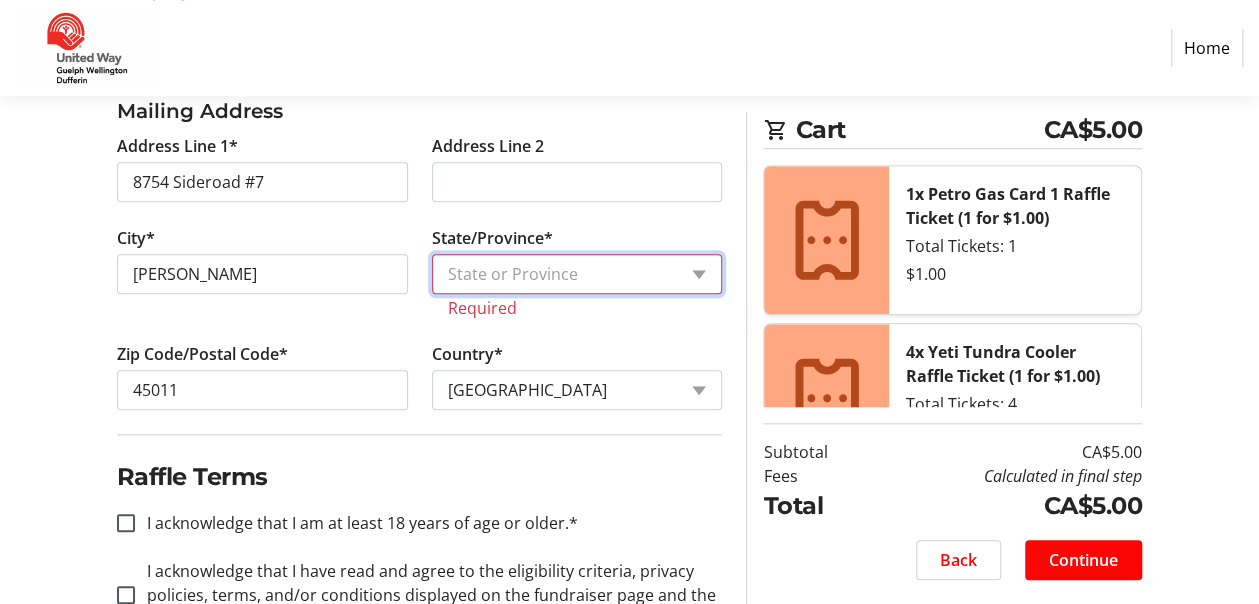 click on "State or Province  State or Province   Ad [GEOGRAPHIC_DATA]   [GEOGRAPHIC_DATA]" at bounding box center [577, 274] 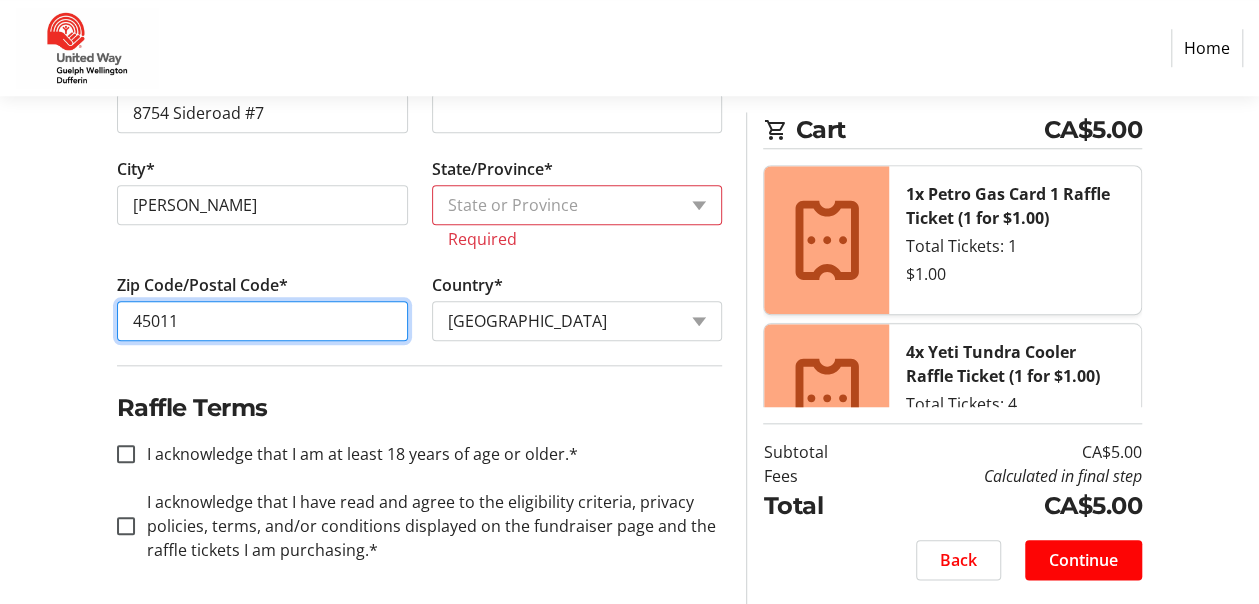drag, startPoint x: 269, startPoint y: 307, endPoint x: 105, endPoint y: 324, distance: 164.87874 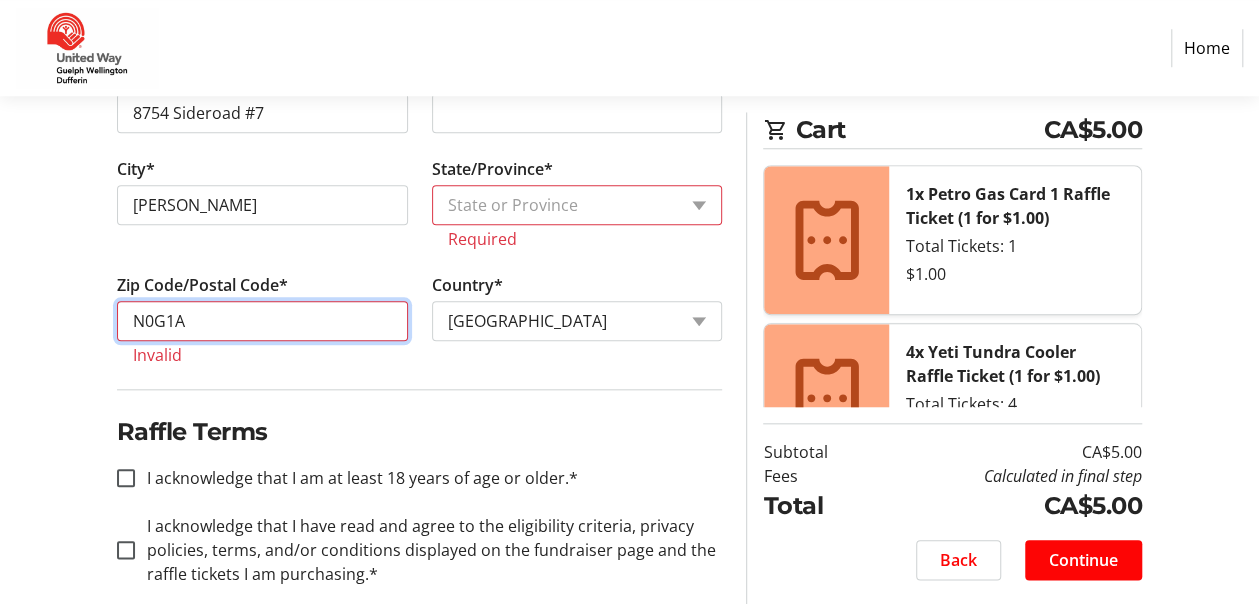 type on "N0G1A0" 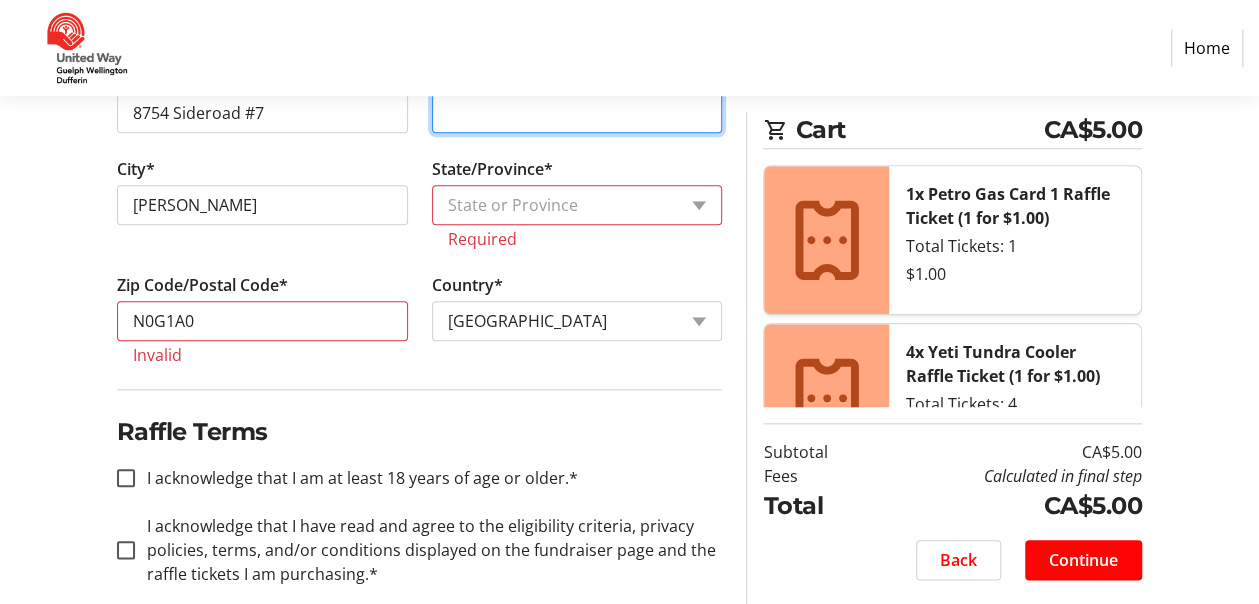 type on "sideroad  7" 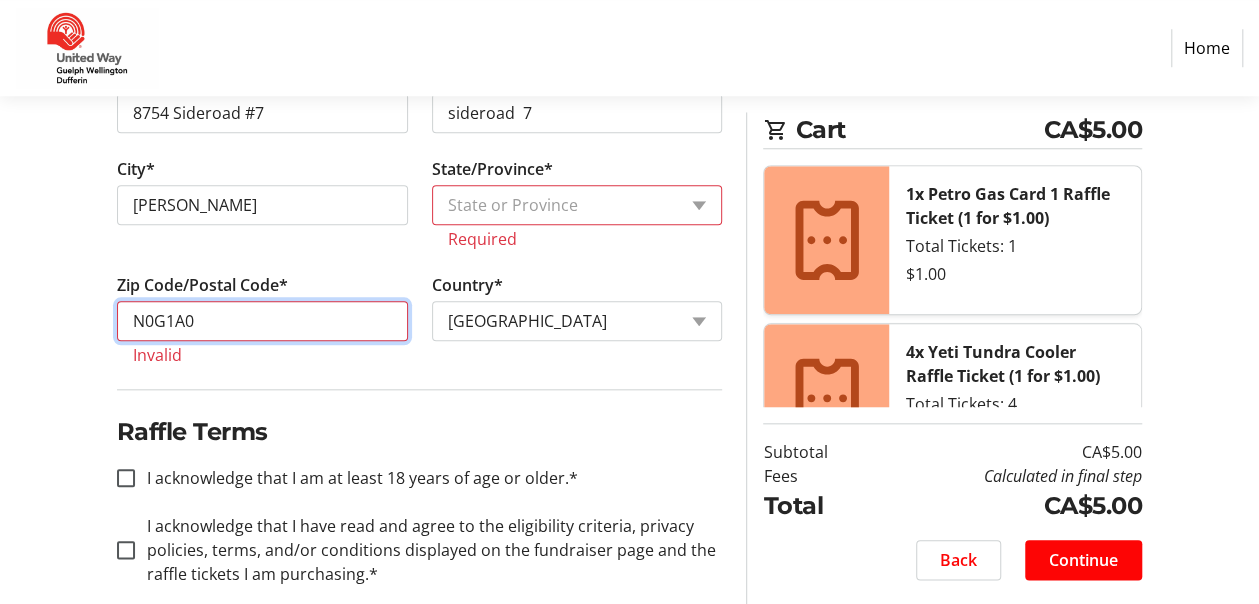 type on "N0G1A0" 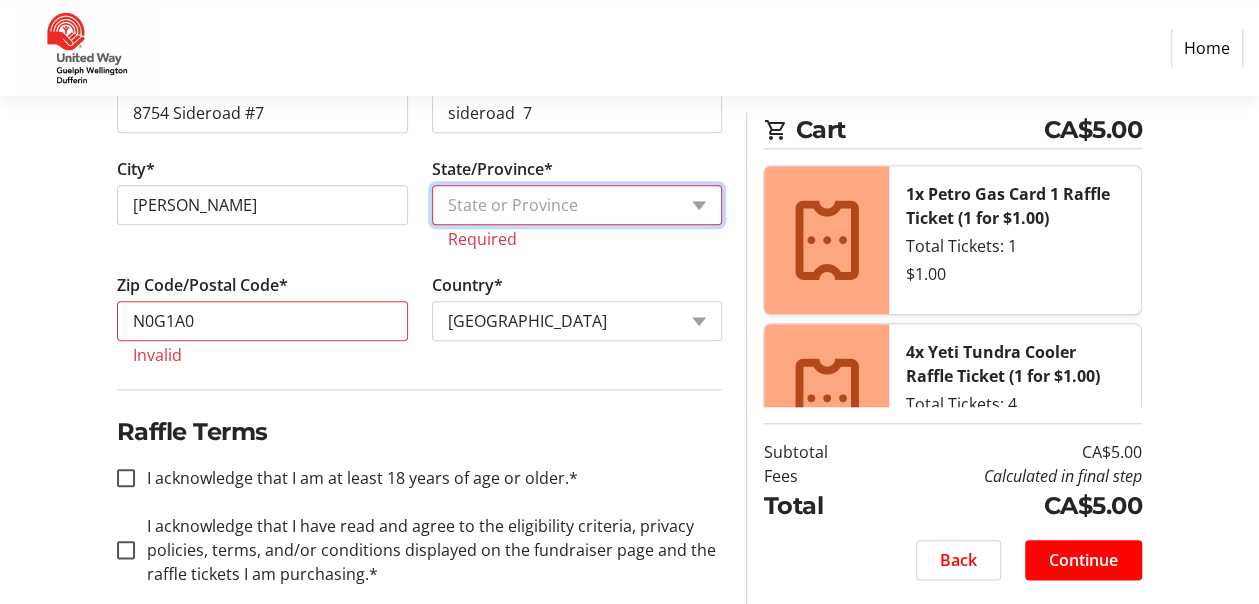 click on "State or Province  State or Province   Ad [GEOGRAPHIC_DATA]   [GEOGRAPHIC_DATA]" at bounding box center (577, 205) 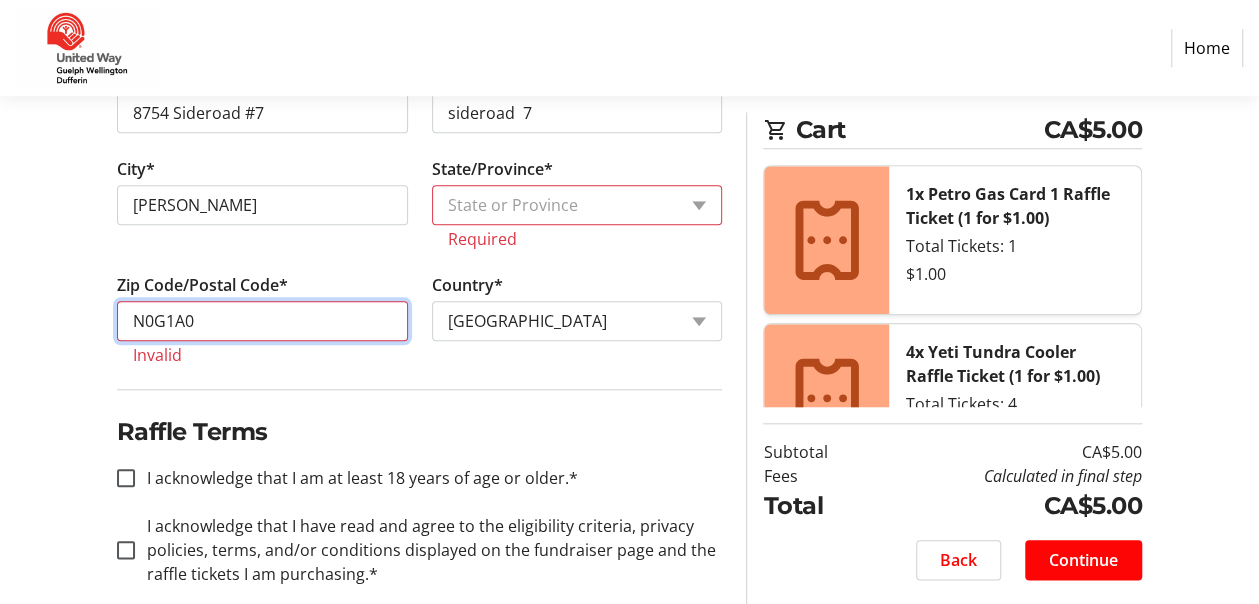 click on "N0G1A0" at bounding box center [262, 321] 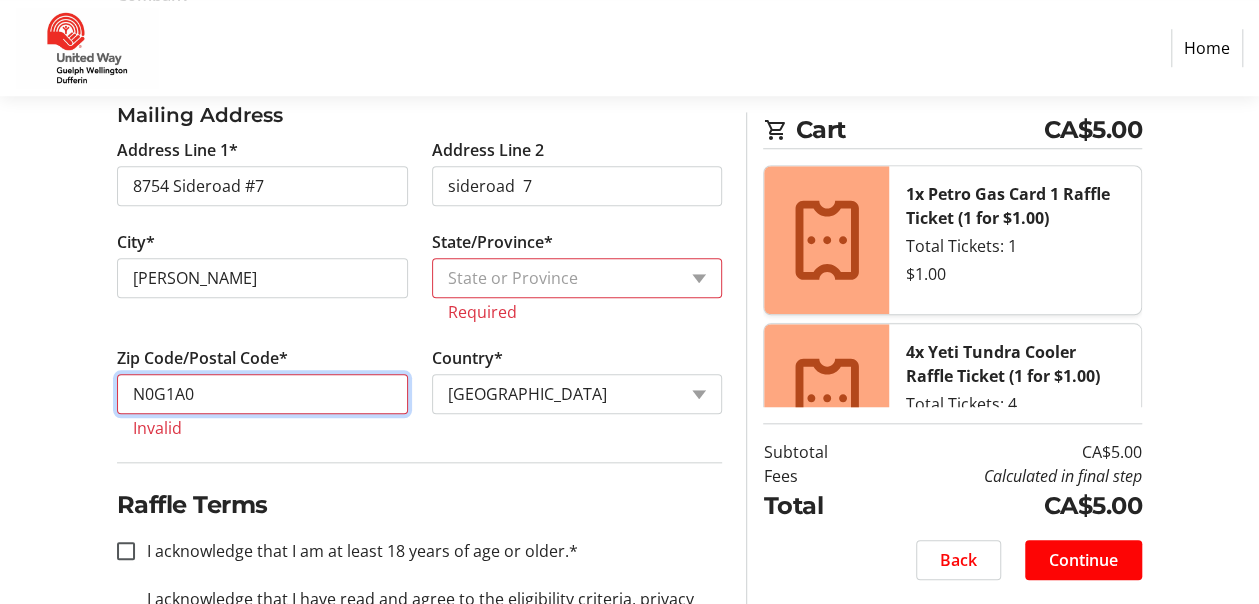 scroll, scrollTop: 769, scrollLeft: 0, axis: vertical 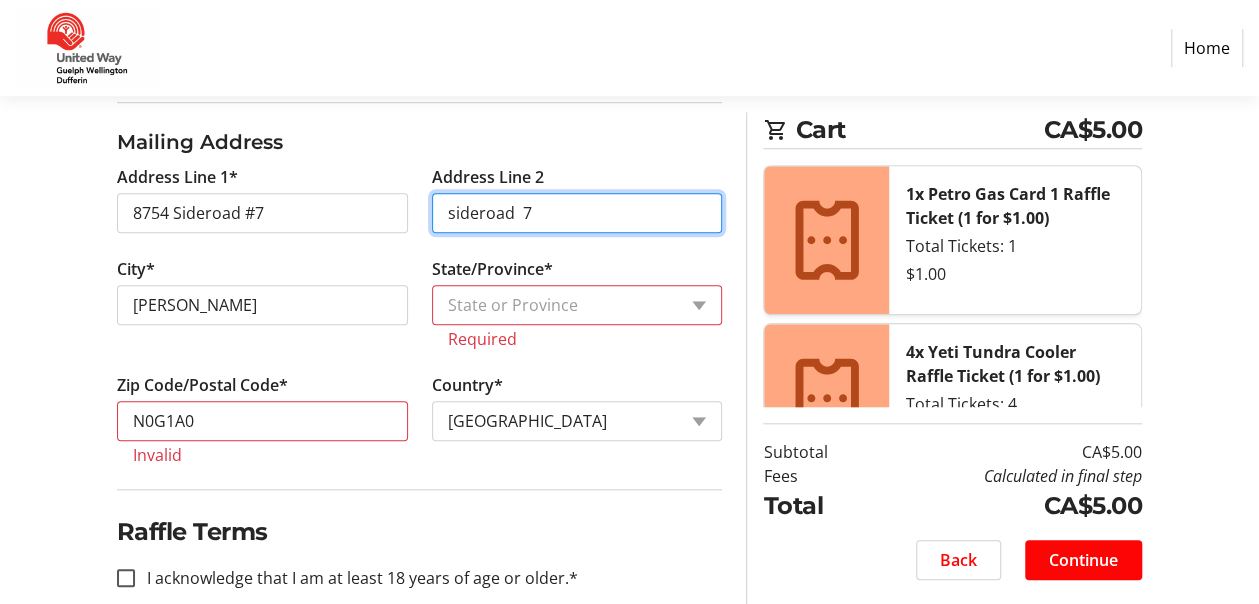 drag, startPoint x: 440, startPoint y: 213, endPoint x: 544, endPoint y: 208, distance: 104.120125 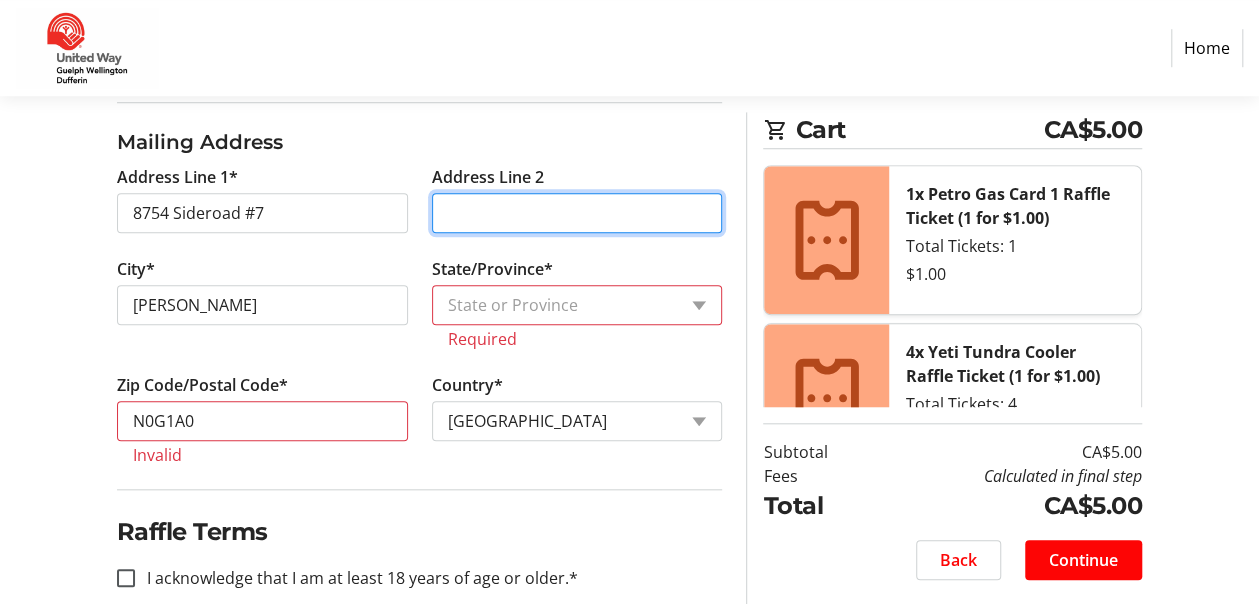 type 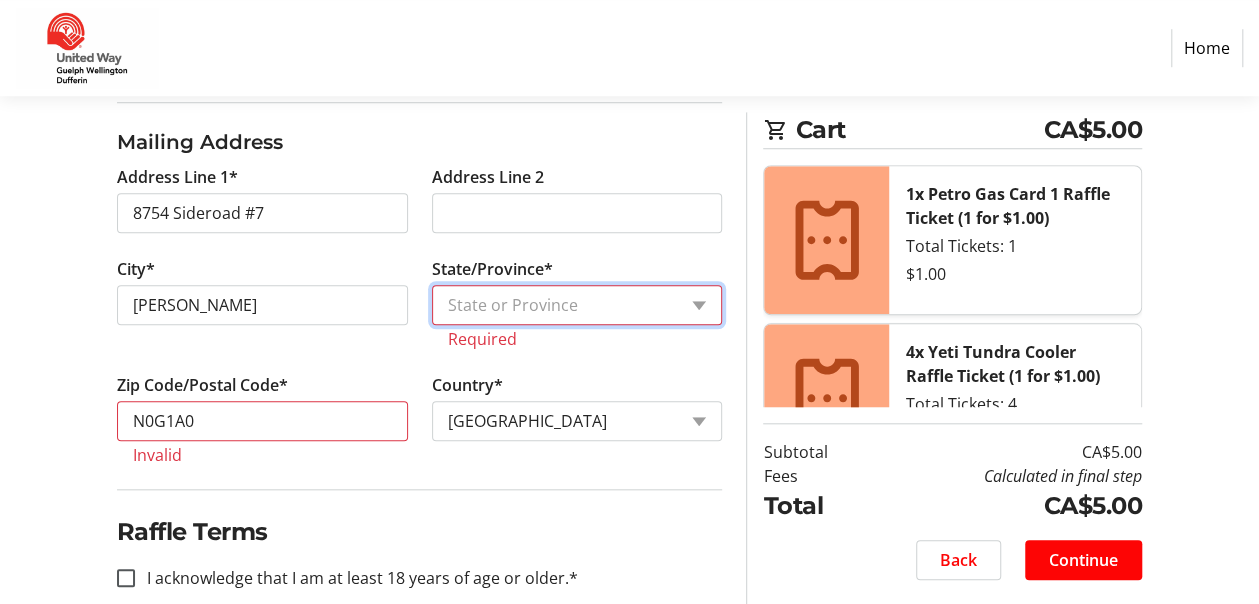click on "State or Province  State or Province   Ad [GEOGRAPHIC_DATA]   [GEOGRAPHIC_DATA]" at bounding box center (577, 305) 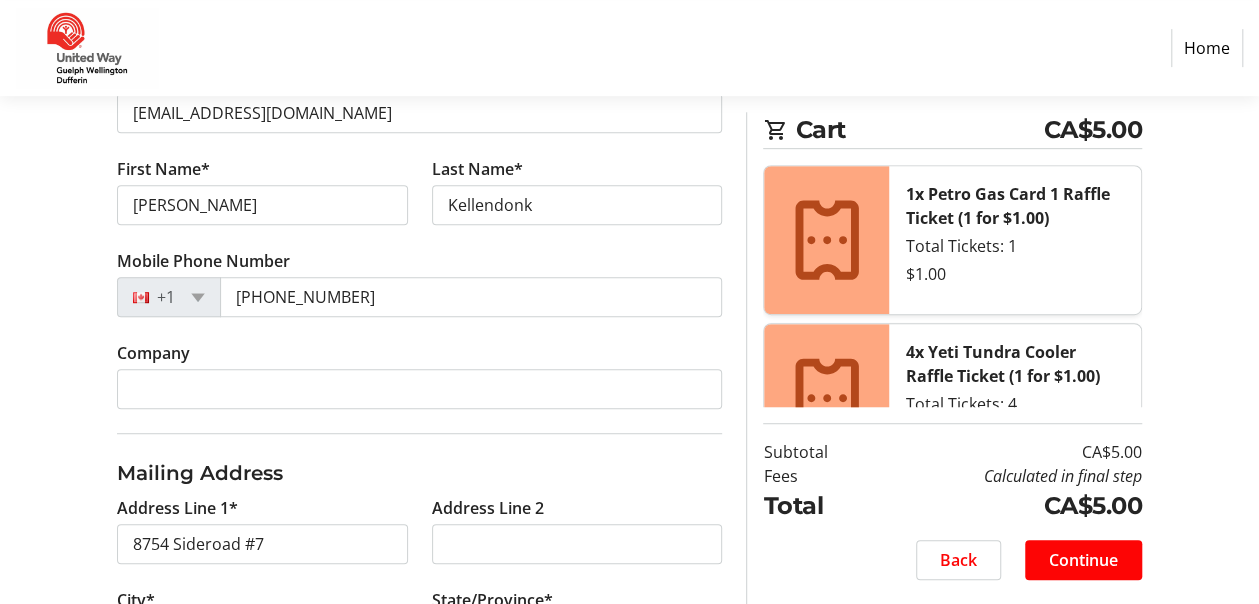 scroll, scrollTop: 469, scrollLeft: 0, axis: vertical 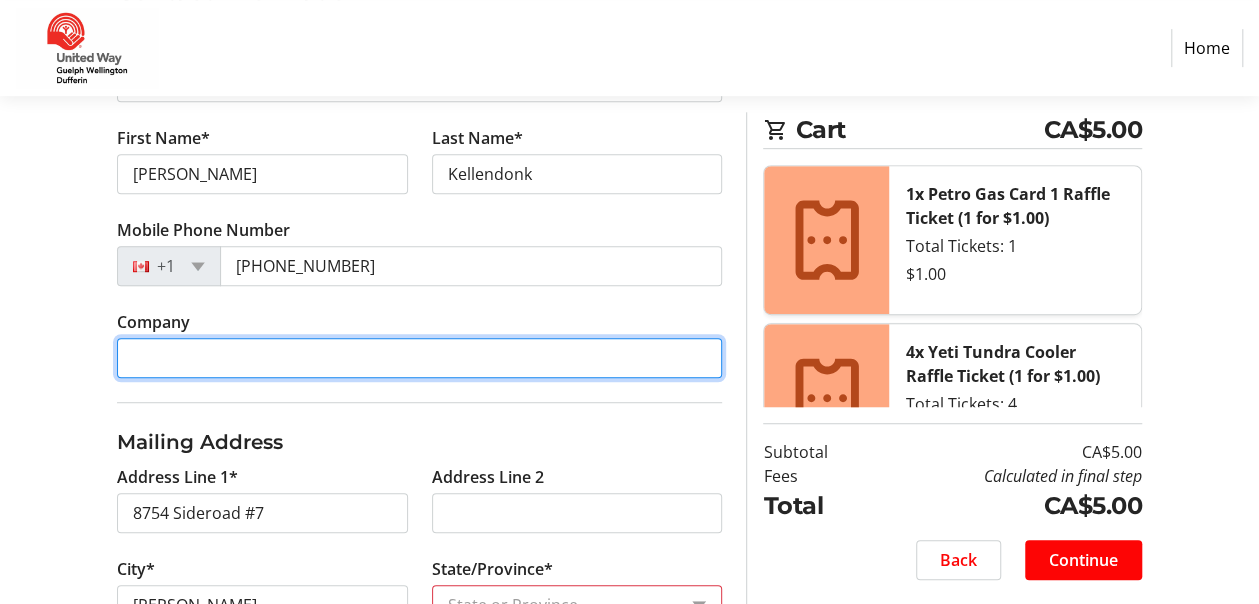 click on "Company" at bounding box center (420, 358) 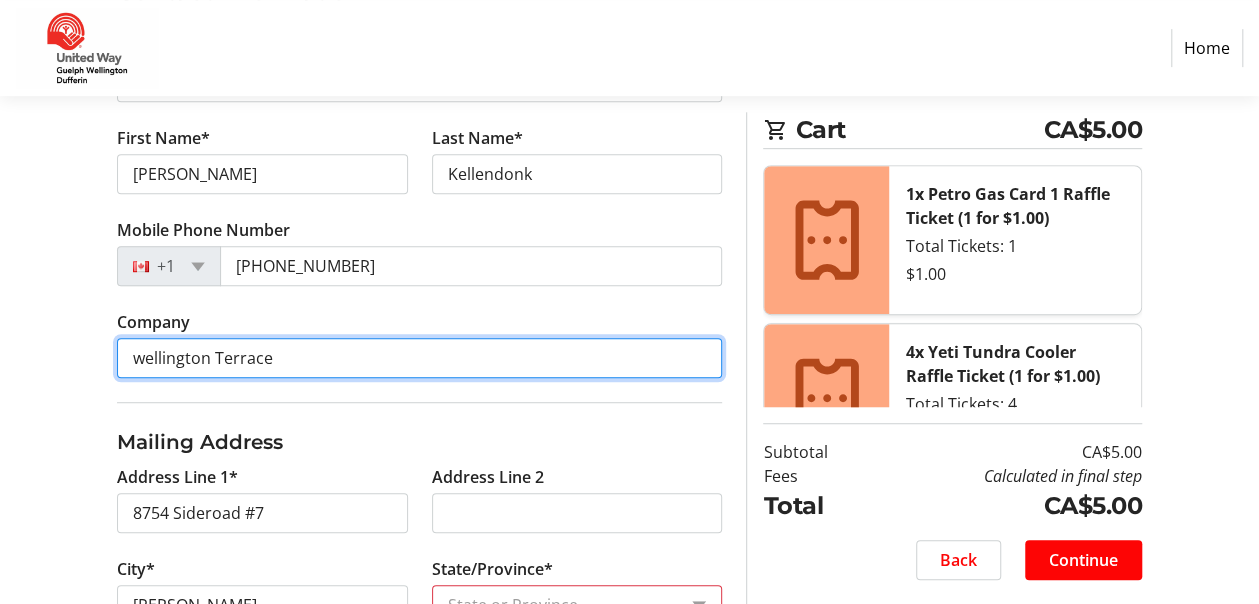 drag, startPoint x: 130, startPoint y: 360, endPoint x: 162, endPoint y: 420, distance: 68 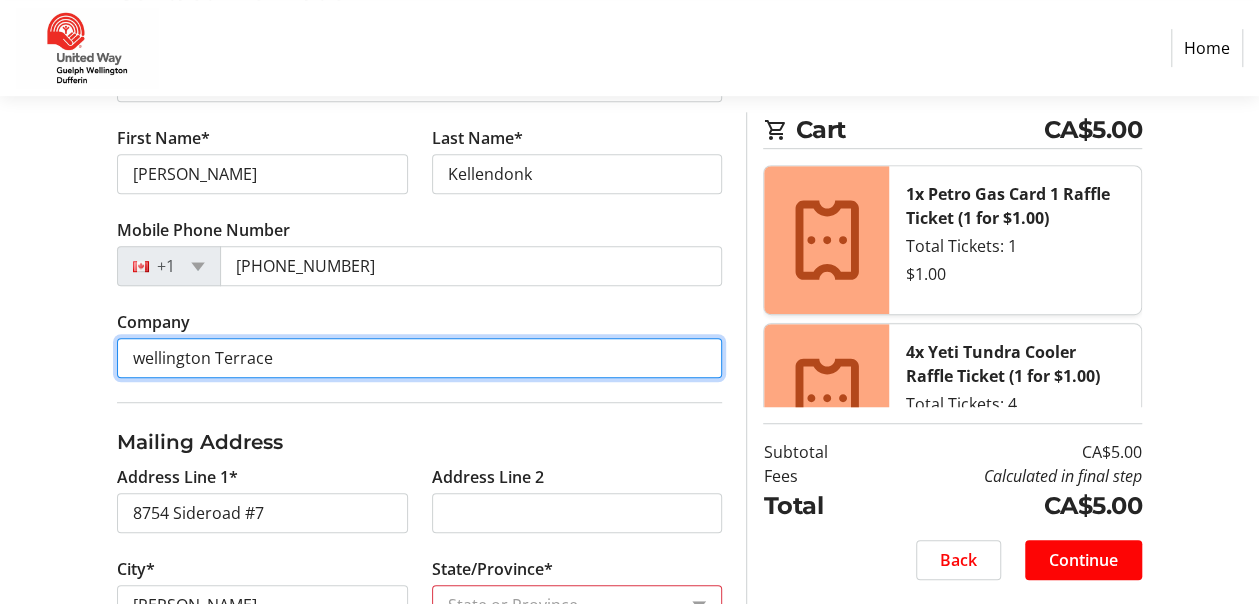 click on "wellington Terrace" at bounding box center (420, 358) 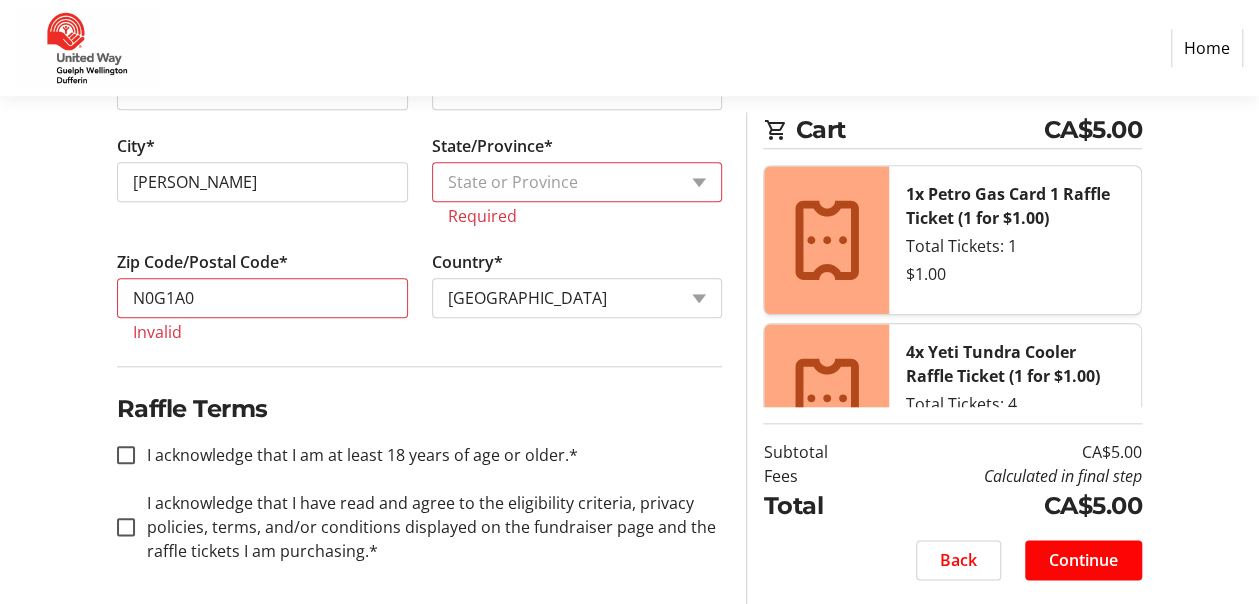 scroll, scrollTop: 893, scrollLeft: 0, axis: vertical 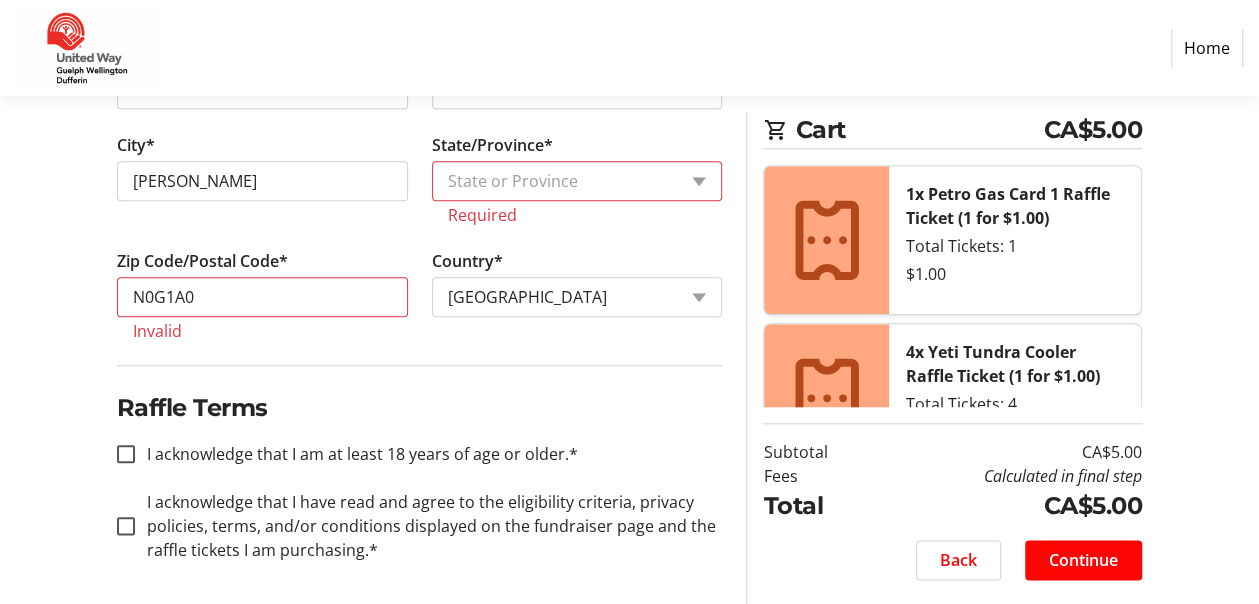 type on "Wellington Terrace" 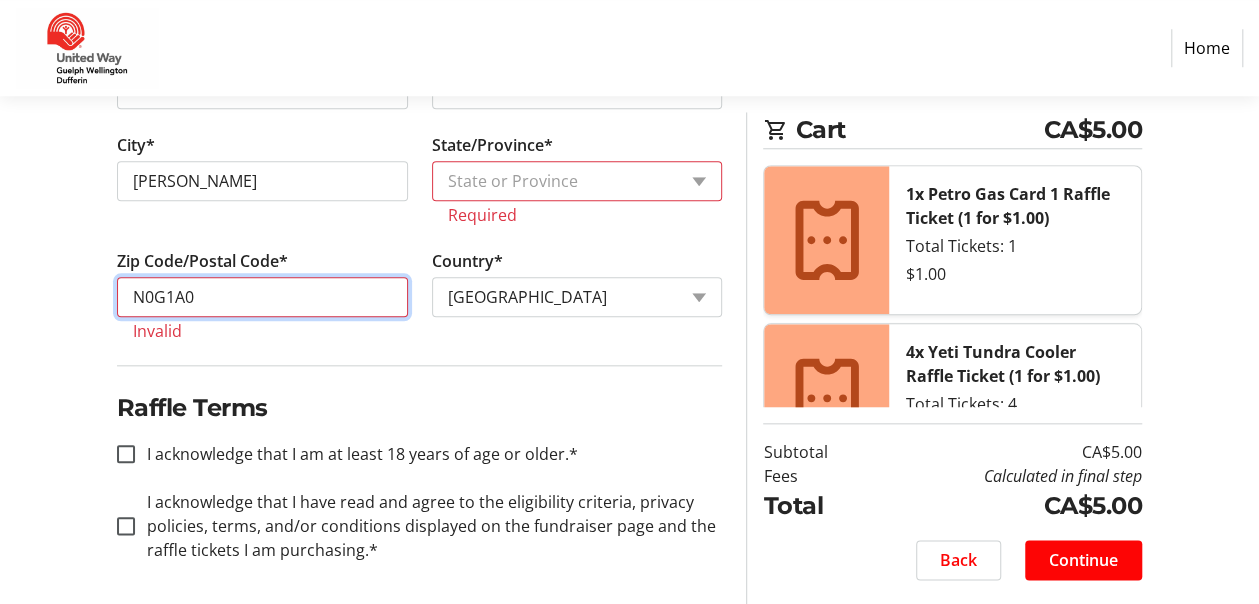 click on "N0G1A0" at bounding box center (262, 297) 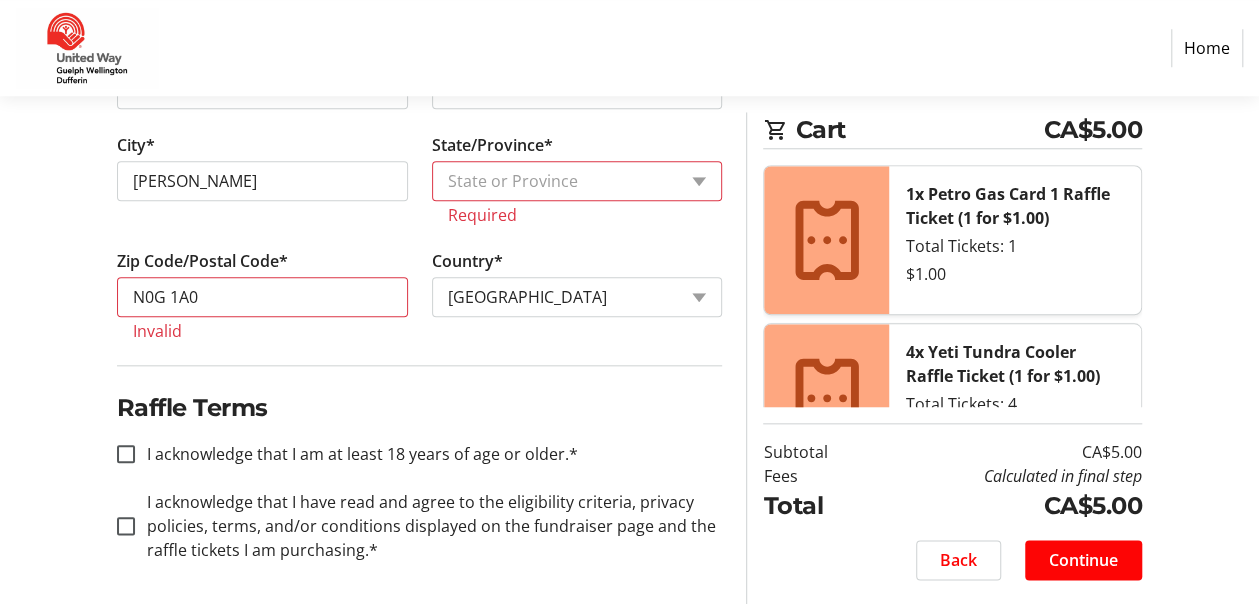 click on "Log In to Your Account (Optional) Or continue below to checkout as a guest.  Log In  Contact Information Email Address* [EMAIL_ADDRESS][DOMAIN_NAME] First Name* [PERSON_NAME] Last Name* Kellendonk  Mobile Phone Number  [PHONE_NUMBER]  Company  [GEOGRAPHIC_DATA] Mailing Address  Address Line 1*  8754 Sideroad #7  Address Line 2   City*  [PERSON_NAME][GEOGRAPHIC_DATA]/Province*  State or Province  State or Province   [GEOGRAPHIC_DATA]   [GEOGRAPHIC_DATA] [GEOGRAPHIC_DATA]   Z̧ufār  Required  Zip Code/Postal Code*  N0G 1A0 Invalid  Country*  Country Country  [GEOGRAPHIC_DATA]   [GEOGRAPHIC_DATA]   [GEOGRAPHIC_DATA]   [GEOGRAPHIC_DATA]   [US_STATE]   [GEOGRAPHIC_DATA]   [GEOGRAPHIC_DATA]   [GEOGRAPHIC_DATA]   [GEOGRAPHIC_DATA]   [GEOGRAPHIC_DATA]   [GEOGRAPHIC_DATA]   [GEOGRAPHIC_DATA]   [GEOGRAPHIC_DATA]   [GEOGRAPHIC_DATA]   [GEOGRAPHIC_DATA]   [GEOGRAPHIC_DATA]   [GEOGRAPHIC_DATA] [GEOGRAPHIC_DATA]   [GEOGRAPHIC_DATA]   [GEOGRAPHIC_DATA]   [GEOGRAPHIC_DATA]   [GEOGRAPHIC_DATA]   [GEOGRAPHIC_DATA]   [GEOGRAPHIC_DATA]   [GEOGRAPHIC_DATA]   [GEOGRAPHIC_DATA]   [GEOGRAPHIC_DATA]   [GEOGRAPHIC_DATA]   [GEOGRAPHIC_DATA]   [GEOGRAPHIC_DATA]   [GEOGRAPHIC_DATA]   [GEOGRAPHIC_DATA]   [GEOGRAPHIC_DATA]   [GEOGRAPHIC_DATA]   [GEOGRAPHIC_DATA]  Cart" 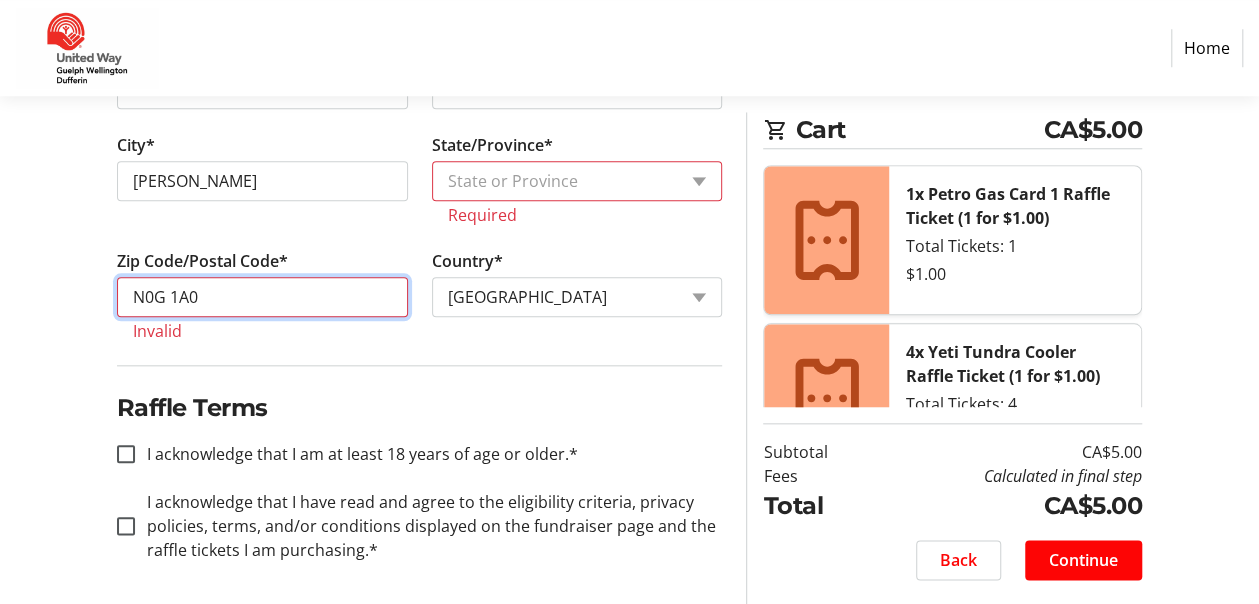 click on "N0G 1A0" at bounding box center [262, 297] 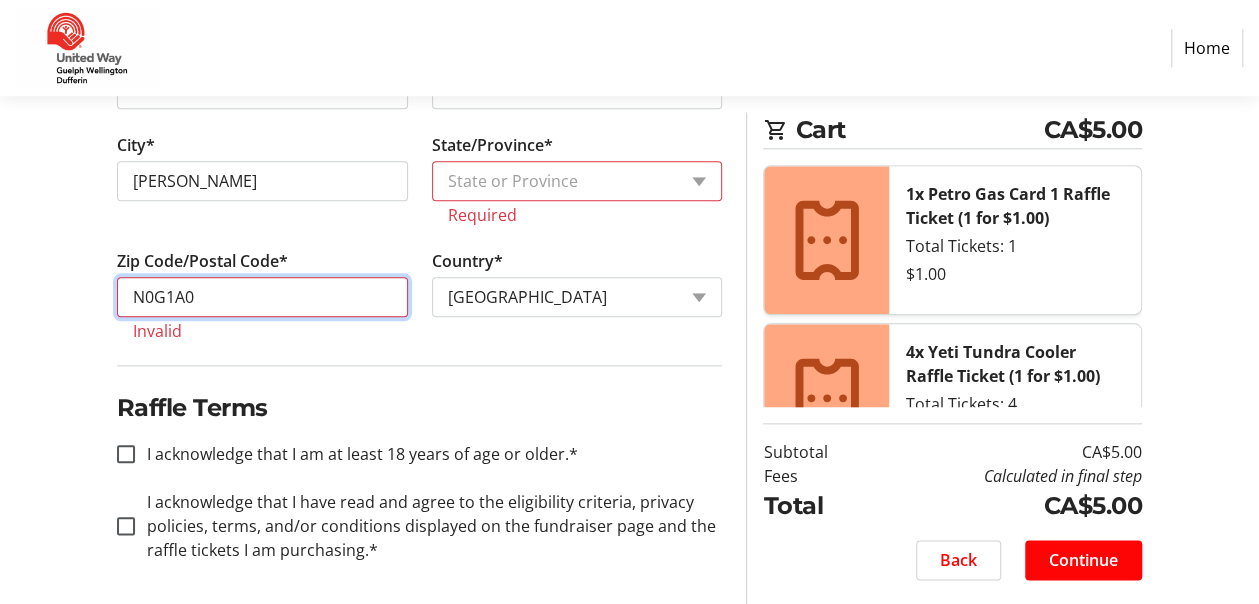 type on "N0G1A0" 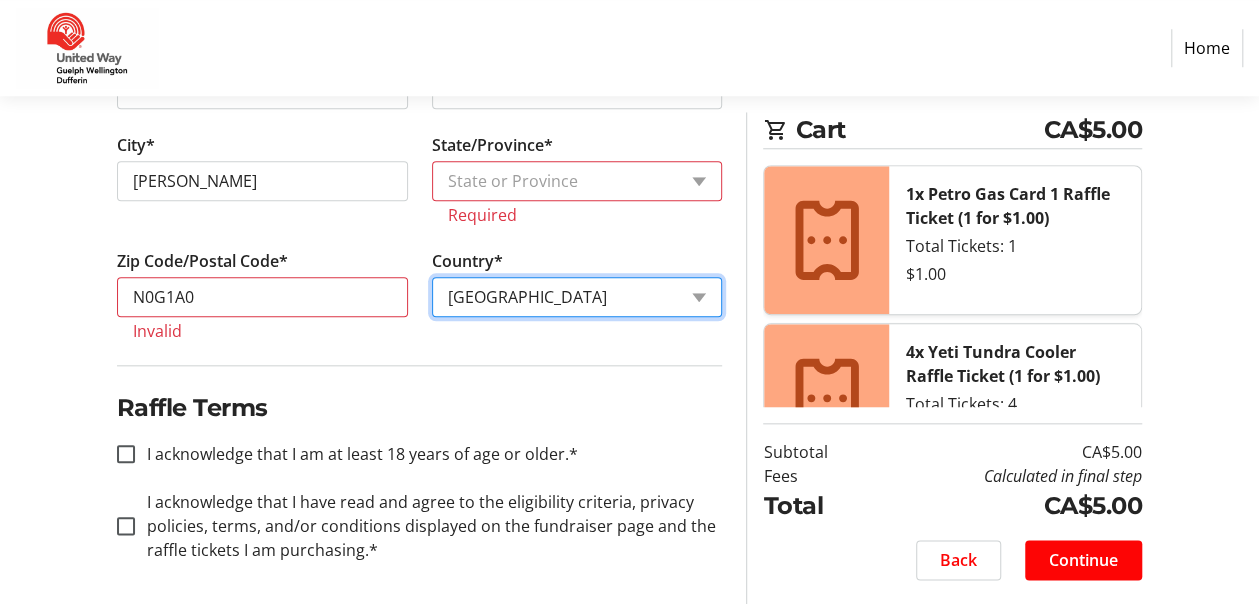 click on "Country Country  [GEOGRAPHIC_DATA]   [GEOGRAPHIC_DATA]   [GEOGRAPHIC_DATA]   [GEOGRAPHIC_DATA]   [US_STATE]   [GEOGRAPHIC_DATA]   [GEOGRAPHIC_DATA]   [GEOGRAPHIC_DATA]   [GEOGRAPHIC_DATA]   [GEOGRAPHIC_DATA]   [GEOGRAPHIC_DATA]   [GEOGRAPHIC_DATA]   [GEOGRAPHIC_DATA]   [GEOGRAPHIC_DATA]   [GEOGRAPHIC_DATA]   [GEOGRAPHIC_DATA]   [GEOGRAPHIC_DATA] [GEOGRAPHIC_DATA]   [GEOGRAPHIC_DATA]   [GEOGRAPHIC_DATA]   [GEOGRAPHIC_DATA]   [GEOGRAPHIC_DATA]   [GEOGRAPHIC_DATA]   [GEOGRAPHIC_DATA]   [GEOGRAPHIC_DATA]   [GEOGRAPHIC_DATA]   [GEOGRAPHIC_DATA]   [GEOGRAPHIC_DATA]   [GEOGRAPHIC_DATA]   [GEOGRAPHIC_DATA]   [GEOGRAPHIC_DATA]   [GEOGRAPHIC_DATA]   [GEOGRAPHIC_DATA]   [GEOGRAPHIC_DATA]   [GEOGRAPHIC_DATA] [GEOGRAPHIC_DATA]   [GEOGRAPHIC_DATA] (British)   [GEOGRAPHIC_DATA] ([GEOGRAPHIC_DATA])   [GEOGRAPHIC_DATA]   [GEOGRAPHIC_DATA]   [GEOGRAPHIC_DATA]   [GEOGRAPHIC_DATA]   [GEOGRAPHIC_DATA]   [GEOGRAPHIC_DATA]   [GEOGRAPHIC_DATA]   [GEOGRAPHIC_DATA]   [GEOGRAPHIC_DATA]   [GEOGRAPHIC_DATA]   [GEOGRAPHIC_DATA]   [GEOGRAPHIC_DATA]   [GEOGRAPHIC_DATA]   [GEOGRAPHIC_DATA]   [GEOGRAPHIC_DATA]   [GEOGRAPHIC_DATA]   [GEOGRAPHIC_DATA]   [GEOGRAPHIC_DATA]   [GEOGRAPHIC_DATA]   [GEOGRAPHIC_DATA]   [GEOGRAPHIC_DATA]   [GEOGRAPHIC_DATA]   [GEOGRAPHIC_DATA]   [GEOGRAPHIC_DATA]   [GEOGRAPHIC_DATA]   [GEOGRAPHIC_DATA]   [GEOGRAPHIC_DATA]   [GEOGRAPHIC_DATA]   [GEOGRAPHIC_DATA]   [GEOGRAPHIC_DATA]   [GEOGRAPHIC_DATA]   [GEOGRAPHIC_DATA]   [GEOGRAPHIC_DATA]   [GEOGRAPHIC_DATA]   [GEOGRAPHIC_DATA]   [GEOGRAPHIC_DATA]   [GEOGRAPHIC_DATA]" at bounding box center [577, 297] 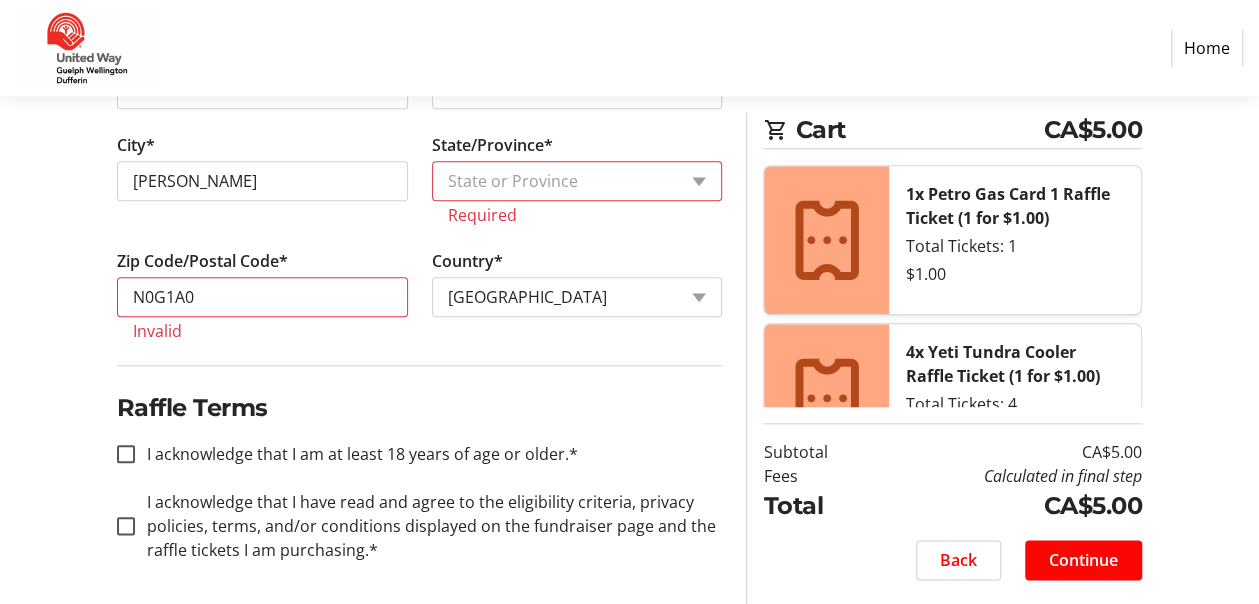 click on "Log In to Your Account (Optional) Or continue below to checkout as a guest.  Log In  Contact Information Email Address* [EMAIL_ADDRESS][DOMAIN_NAME] First Name* [PERSON_NAME] Last Name* Kellendonk  Mobile Phone Number  [PHONE_NUMBER]  Company  [GEOGRAPHIC_DATA] Mailing Address  Address Line 1*  8754 Sideroad #7  Address Line 2   City*  [PERSON_NAME][GEOGRAPHIC_DATA]/Province*  State or Province  State or Province   [GEOGRAPHIC_DATA]   [GEOGRAPHIC_DATA] [GEOGRAPHIC_DATA]   Z̧ufār  Required  Zip Code/Postal Code*  N0G1A0 Invalid  Country*  Country Country  [GEOGRAPHIC_DATA]   [GEOGRAPHIC_DATA]   [GEOGRAPHIC_DATA]   [GEOGRAPHIC_DATA]   [US_STATE]   [GEOGRAPHIC_DATA]   [GEOGRAPHIC_DATA]   [GEOGRAPHIC_DATA]   [GEOGRAPHIC_DATA]   [GEOGRAPHIC_DATA]   [GEOGRAPHIC_DATA]   [GEOGRAPHIC_DATA]   [GEOGRAPHIC_DATA]   [GEOGRAPHIC_DATA]   [GEOGRAPHIC_DATA]   [GEOGRAPHIC_DATA]   [GEOGRAPHIC_DATA]   [GEOGRAPHIC_DATA]   [GEOGRAPHIC_DATA]   [GEOGRAPHIC_DATA]   [GEOGRAPHIC_DATA]   [GEOGRAPHIC_DATA]   [GEOGRAPHIC_DATA]   [GEOGRAPHIC_DATA]   [GEOGRAPHIC_DATA]   [GEOGRAPHIC_DATA]   [GEOGRAPHIC_DATA]   [GEOGRAPHIC_DATA]   [GEOGRAPHIC_DATA]   [GEOGRAPHIC_DATA]   [GEOGRAPHIC_DATA]   [GEOGRAPHIC_DATA]   [GEOGRAPHIC_DATA]   [GEOGRAPHIC_DATA]  Cart" 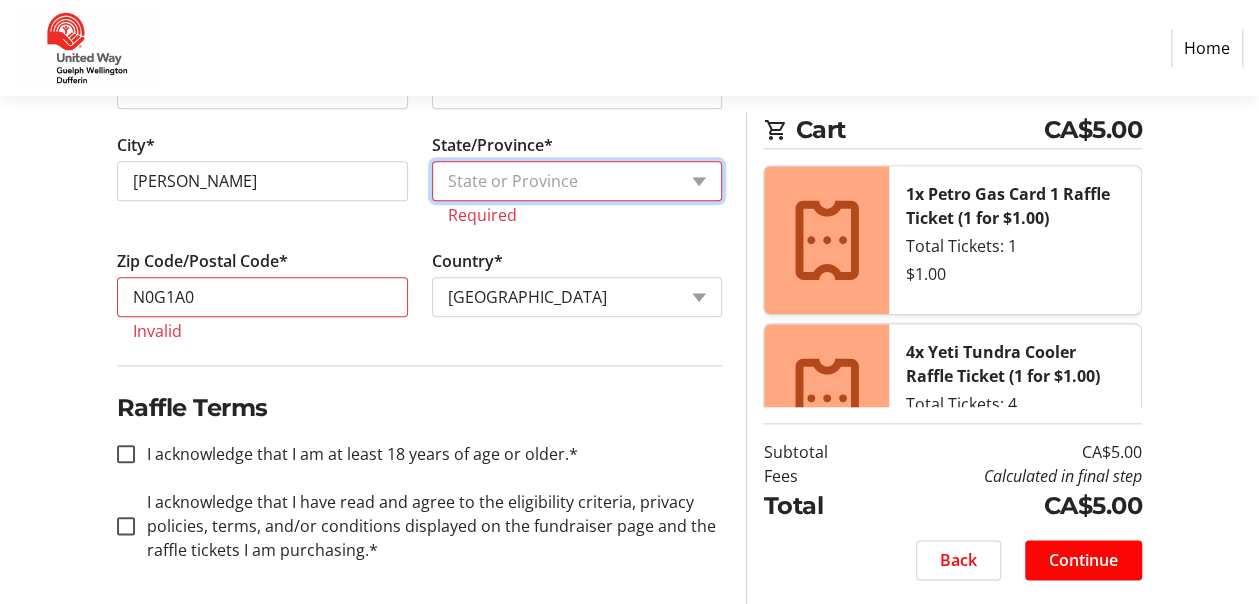 click on "State or Province  State or Province   Ad [GEOGRAPHIC_DATA]   [GEOGRAPHIC_DATA]" at bounding box center (577, 181) 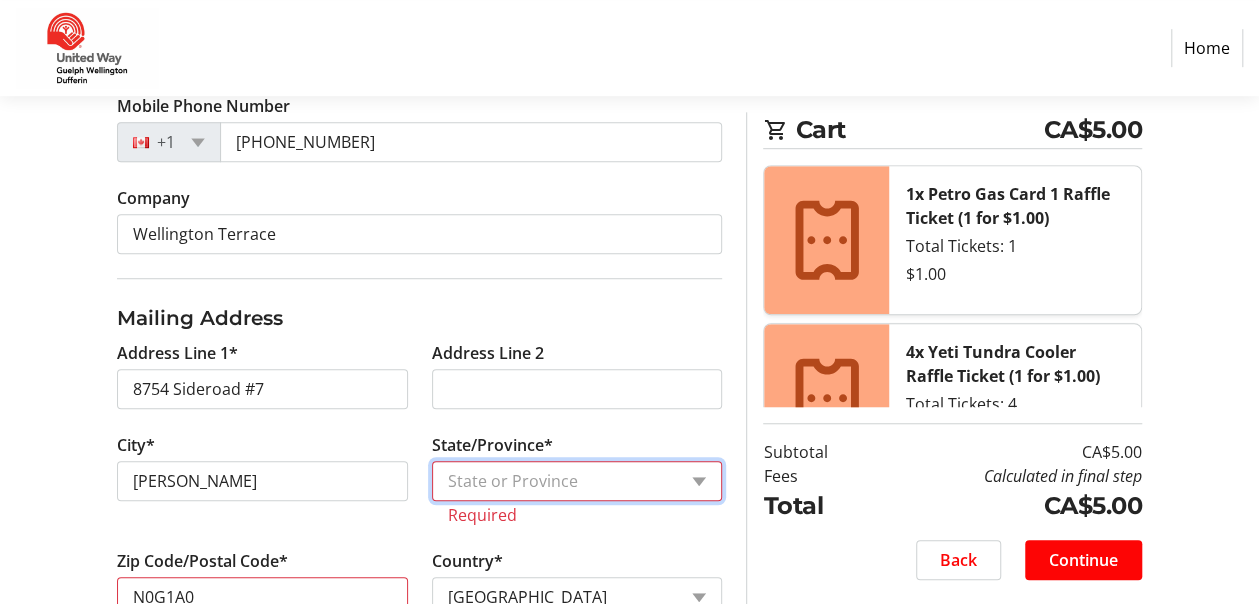 scroll, scrollTop: 793, scrollLeft: 0, axis: vertical 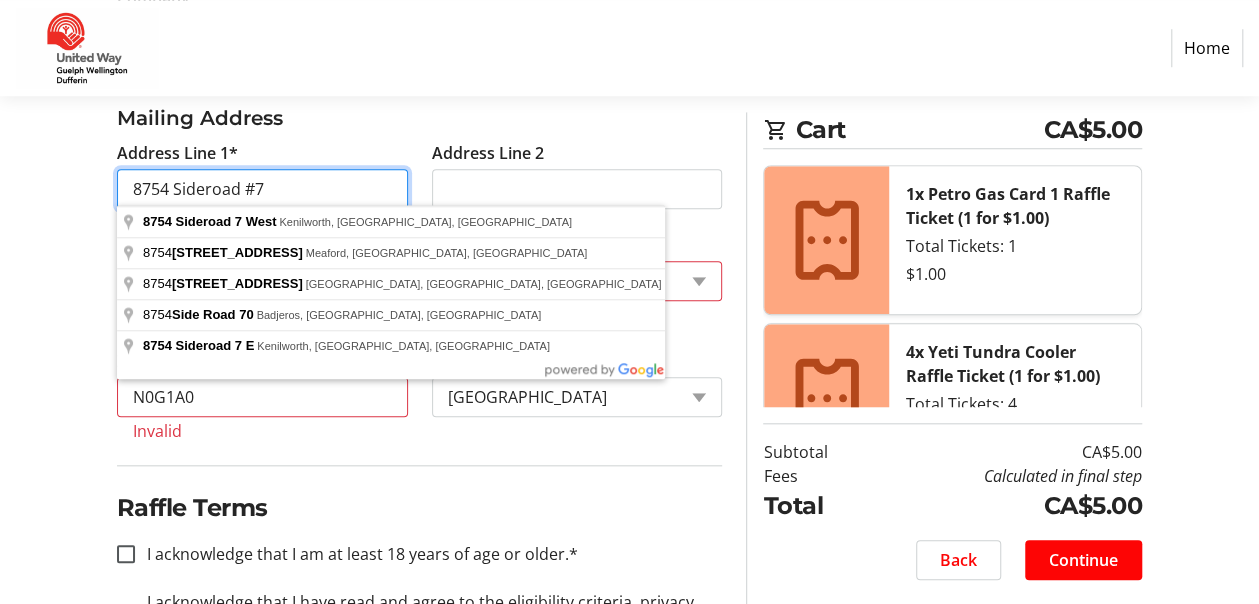 drag, startPoint x: 129, startPoint y: 189, endPoint x: 308, endPoint y: 152, distance: 182.78403 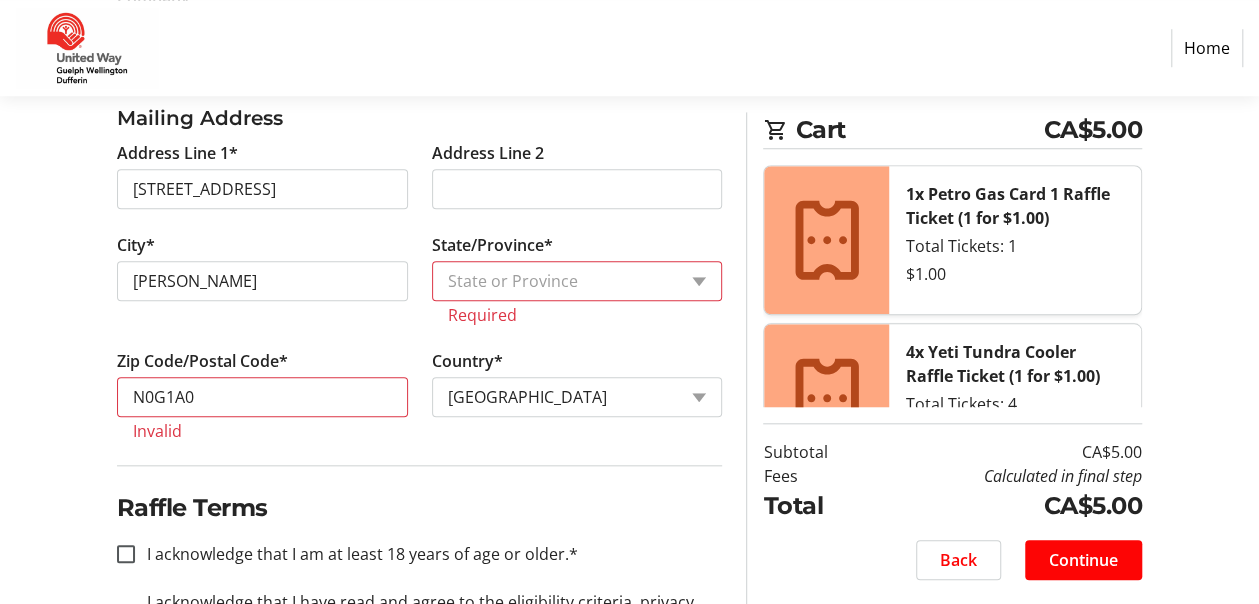type on "8754 Sideroad 7 West" 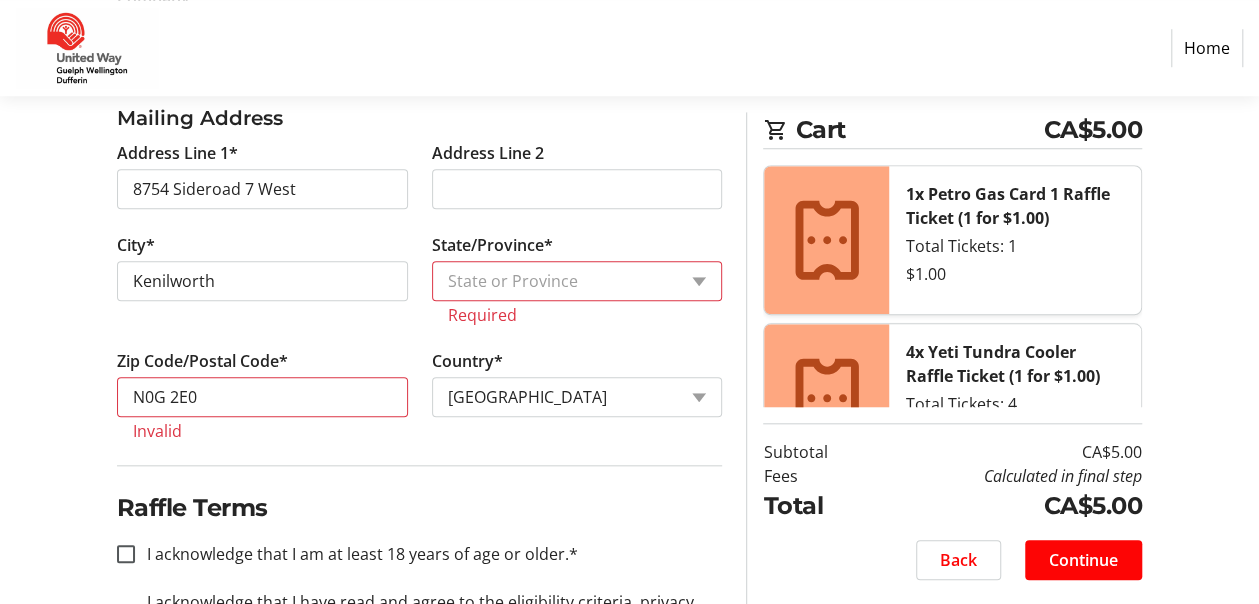 select on "ON" 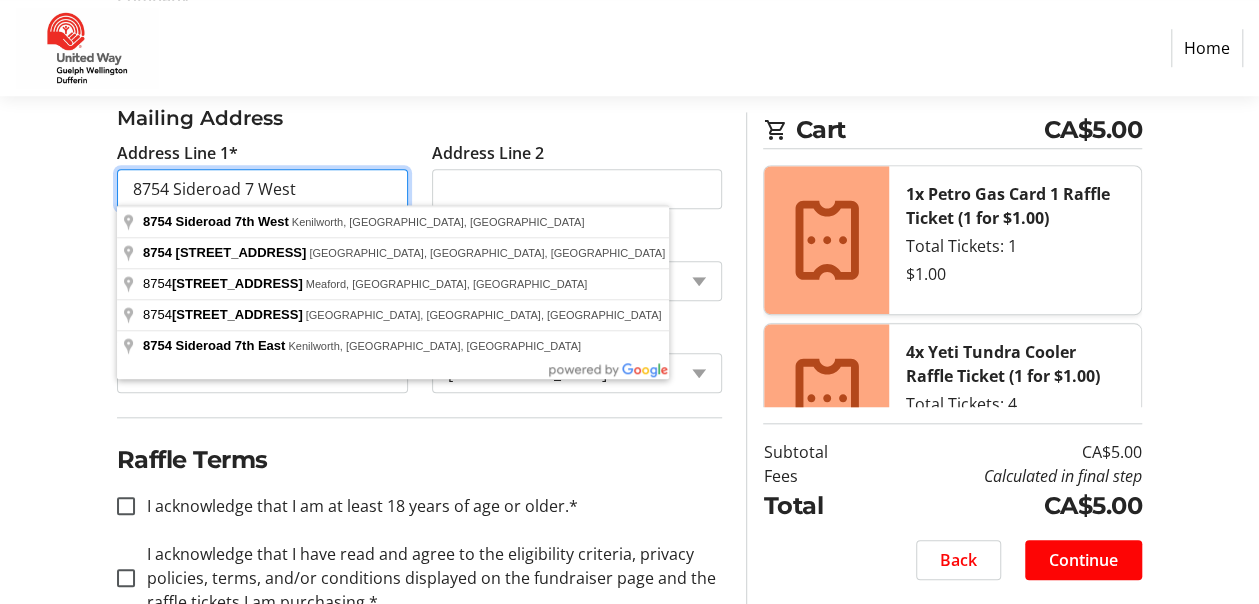 drag, startPoint x: 257, startPoint y: 191, endPoint x: 297, endPoint y: 193, distance: 40.04997 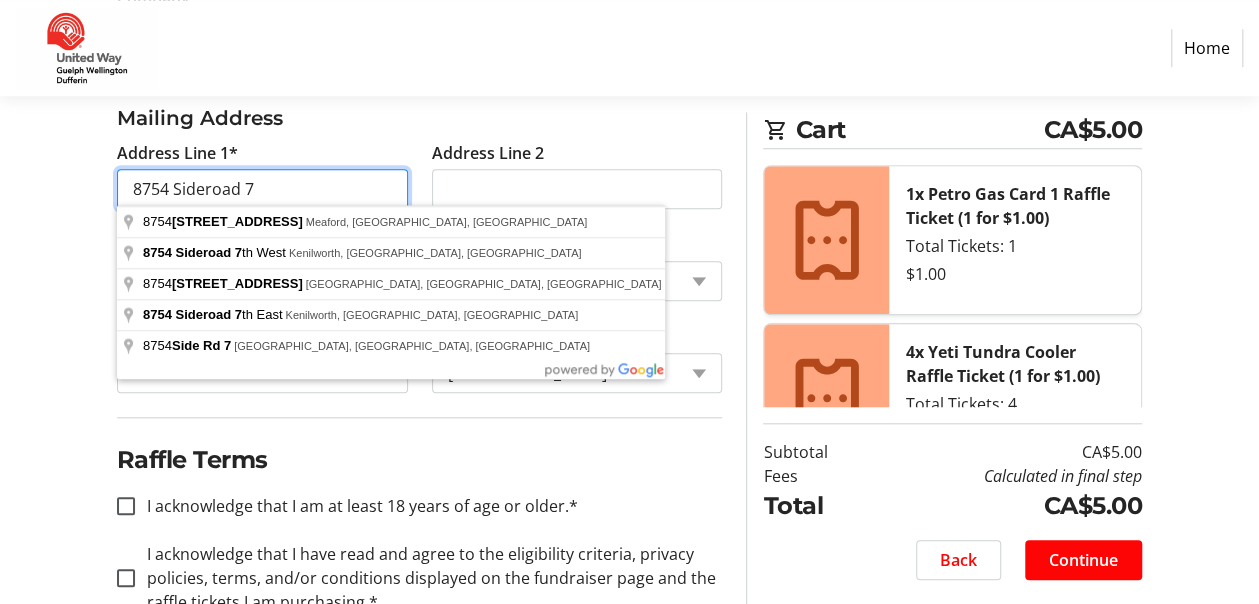 type on "8754 Sideroad 7" 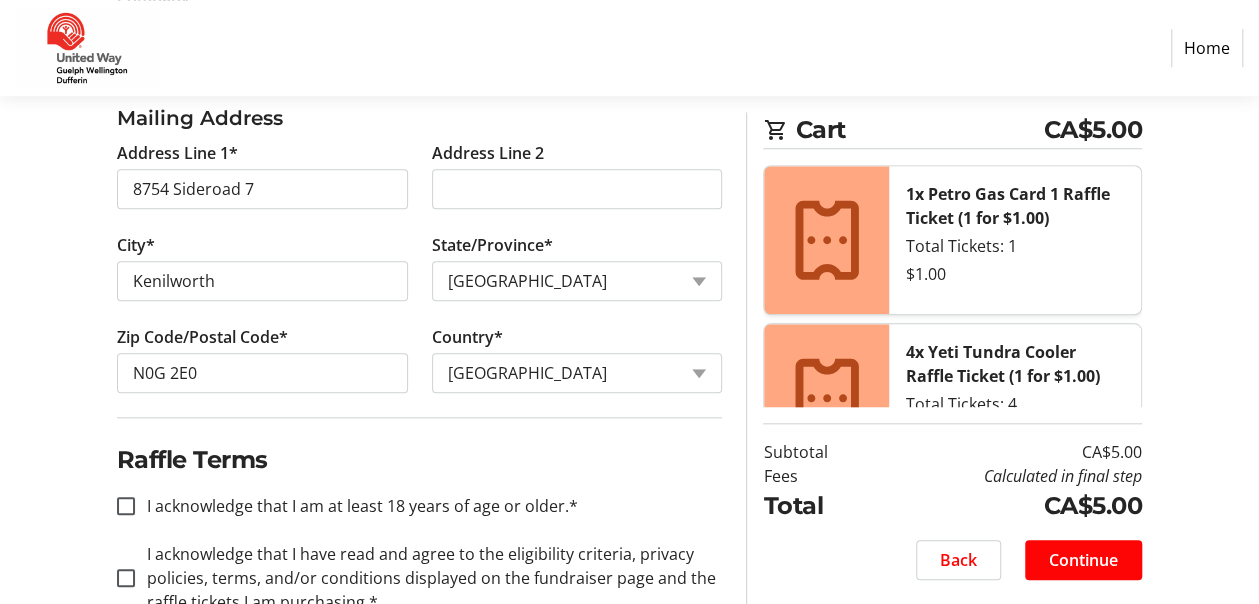 click on "Log In to Your Account (Optional) Or continue below to checkout as a guest.  Log In  Contact Information Email Address* [EMAIL_ADDRESS][DOMAIN_NAME] First Name* [PERSON_NAME] Last Name* [GEOGRAPHIC_DATA]  Mobile Phone Number  [PHONE_NUMBER]  Company  [GEOGRAPHIC_DATA] Mailing Address  Address Line 1*  8754 Sideroad 7  Address Line 2   City*  [GEOGRAPHIC_DATA]/Province*  State or Province  State or Province   [GEOGRAPHIC_DATA]   [GEOGRAPHIC_DATA]   [GEOGRAPHIC_DATA]   [GEOGRAPHIC_DATA]   [GEOGRAPHIC_DATA]   [GEOGRAPHIC_DATA]   [GEOGRAPHIC_DATA]   [PERSON_NAME][GEOGRAPHIC_DATA]   [GEOGRAPHIC_DATA]   [GEOGRAPHIC_DATA]   [GEOGRAPHIC_DATA]   [GEOGRAPHIC_DATA]   [GEOGRAPHIC_DATA]   Zip Code/Postal Code*  N0G 2E0  Country*  Country Country  [GEOGRAPHIC_DATA]   [GEOGRAPHIC_DATA]   [GEOGRAPHIC_DATA]   [GEOGRAPHIC_DATA]   [US_STATE]   [GEOGRAPHIC_DATA]   [GEOGRAPHIC_DATA]   [GEOGRAPHIC_DATA]   [GEOGRAPHIC_DATA]   [GEOGRAPHIC_DATA]   [GEOGRAPHIC_DATA]   [GEOGRAPHIC_DATA]   [GEOGRAPHIC_DATA]   [GEOGRAPHIC_DATA]   [GEOGRAPHIC_DATA]   [GEOGRAPHIC_DATA]   [GEOGRAPHIC_DATA] [GEOGRAPHIC_DATA]   [GEOGRAPHIC_DATA]   [GEOGRAPHIC_DATA]   [GEOGRAPHIC_DATA]   [GEOGRAPHIC_DATA]   [GEOGRAPHIC_DATA]   [GEOGRAPHIC_DATA]   [GEOGRAPHIC_DATA]   [GEOGRAPHIC_DATA]   [GEOGRAPHIC_DATA]   [GEOGRAPHIC_DATA]   [GEOGRAPHIC_DATA]   [GEOGRAPHIC_DATA]   [GEOGRAPHIC_DATA]   [GEOGRAPHIC_DATA]" 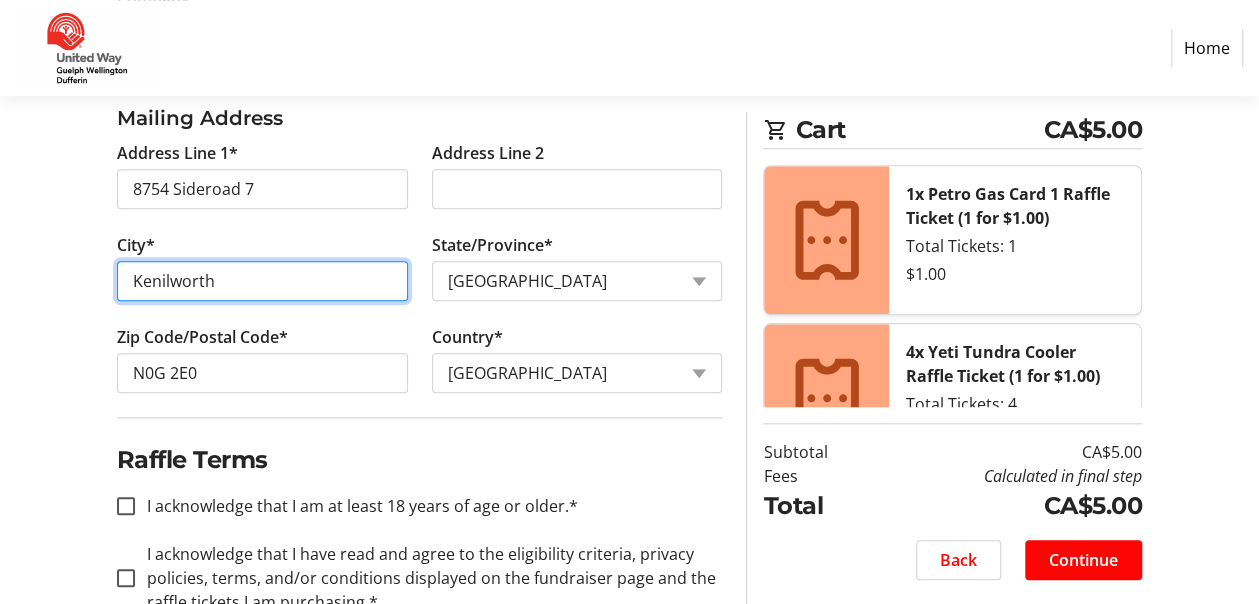 drag, startPoint x: 136, startPoint y: 280, endPoint x: 220, endPoint y: 269, distance: 84.71718 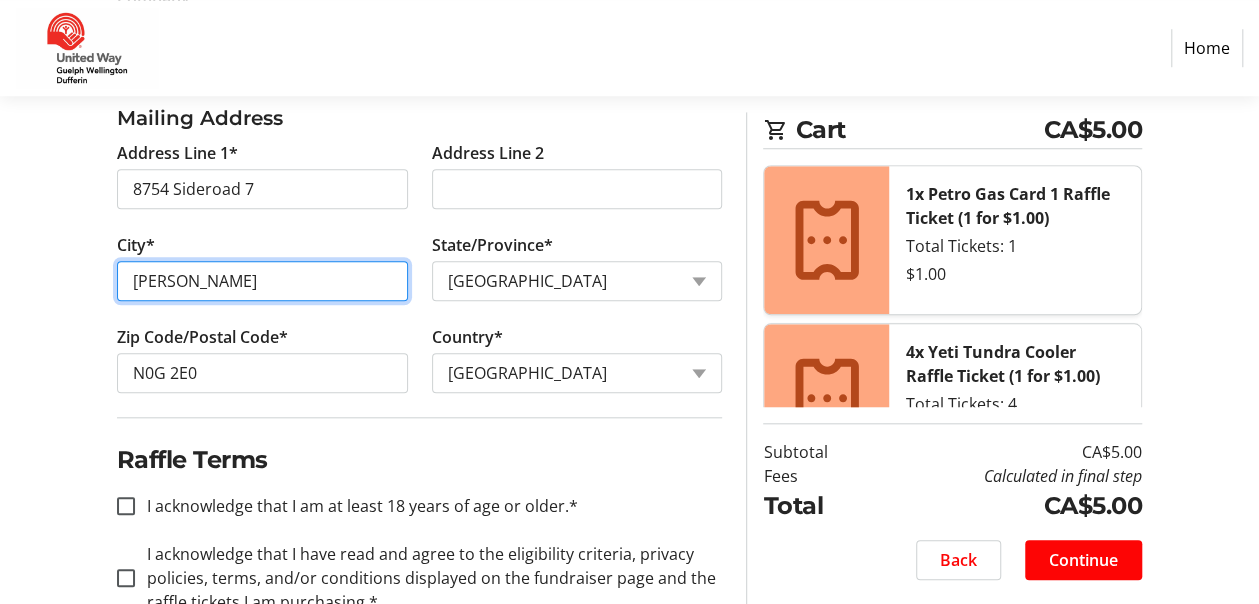 type on "[PERSON_NAME]" 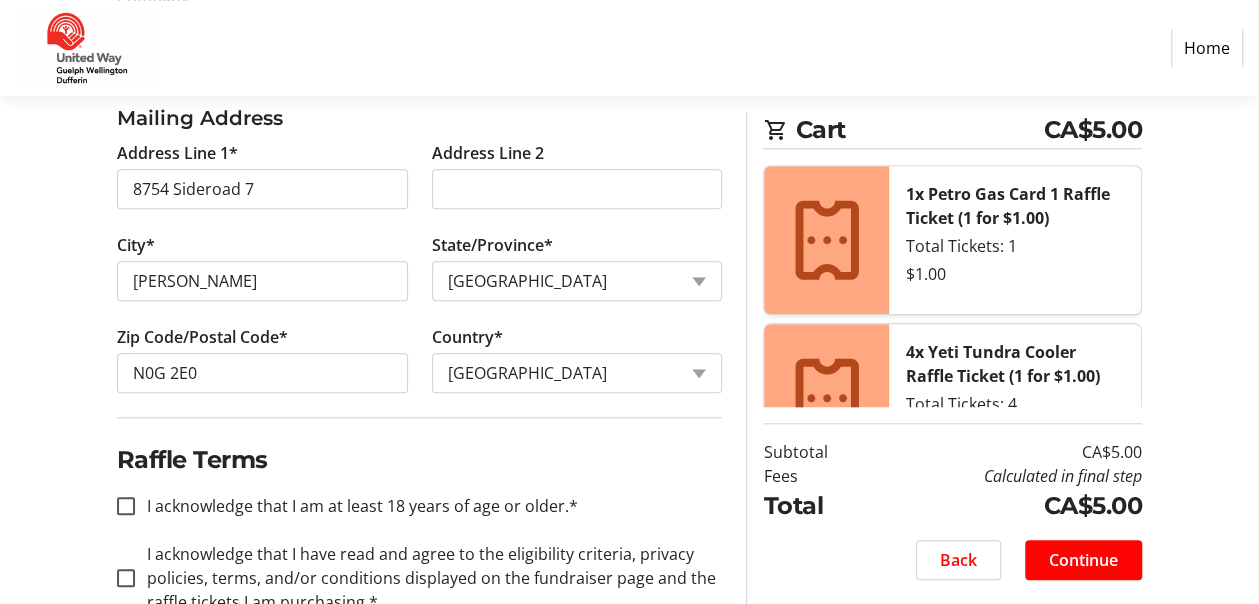 drag, startPoint x: 47, startPoint y: 413, endPoint x: 57, endPoint y: 419, distance: 11.661903 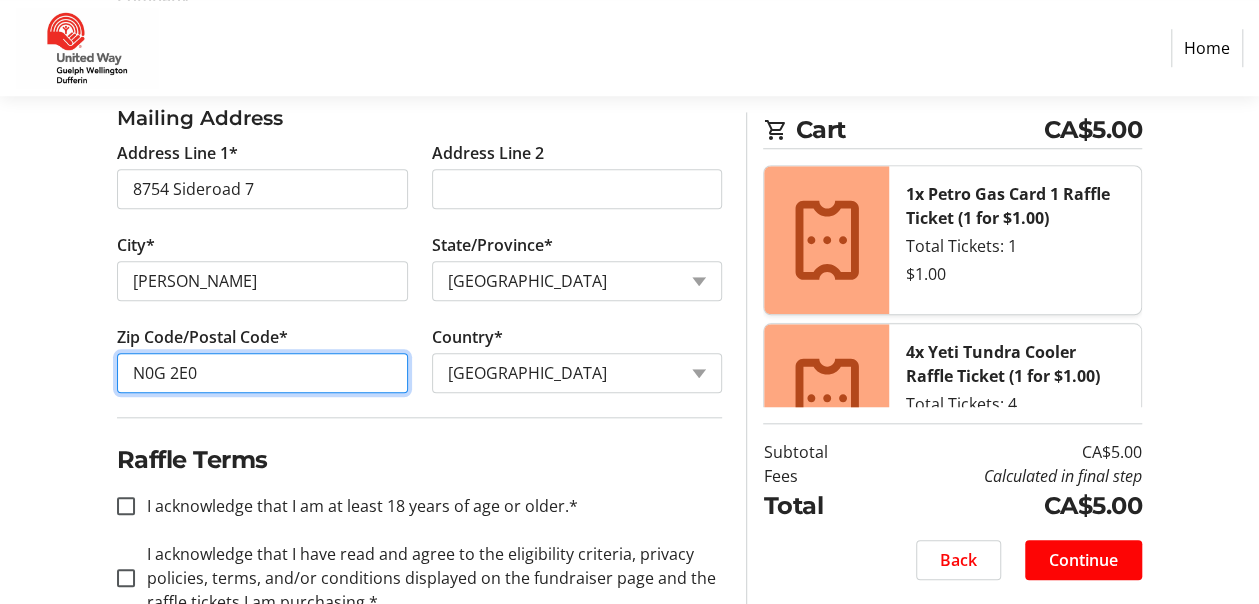 drag, startPoint x: 166, startPoint y: 369, endPoint x: 200, endPoint y: 372, distance: 34.132095 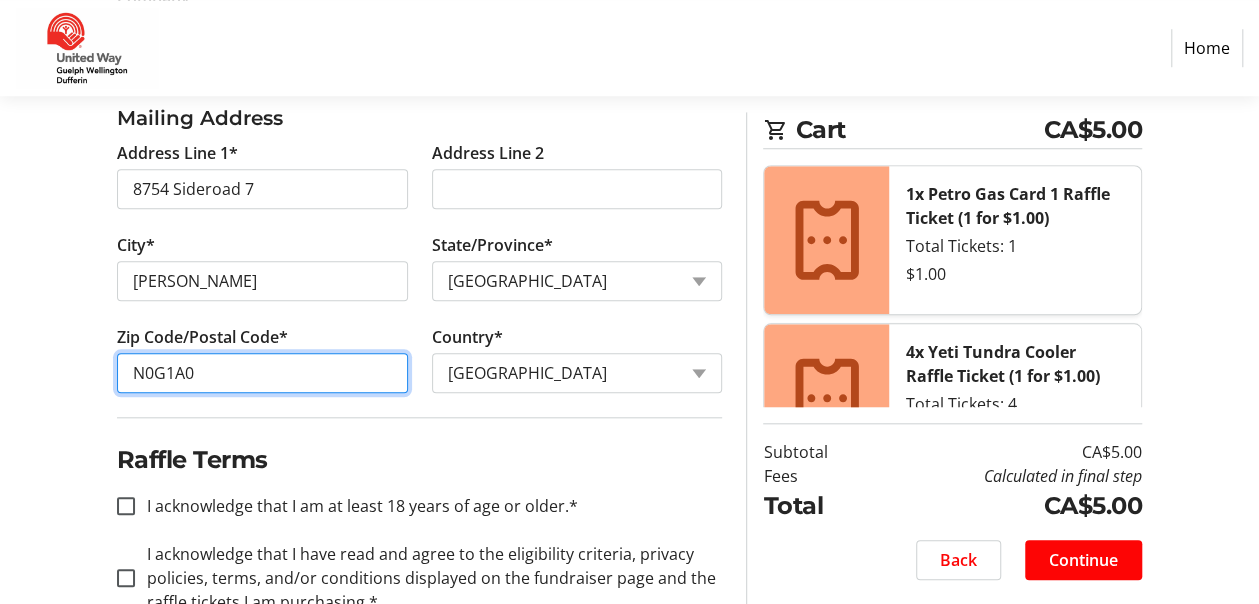type on "N0G1A0" 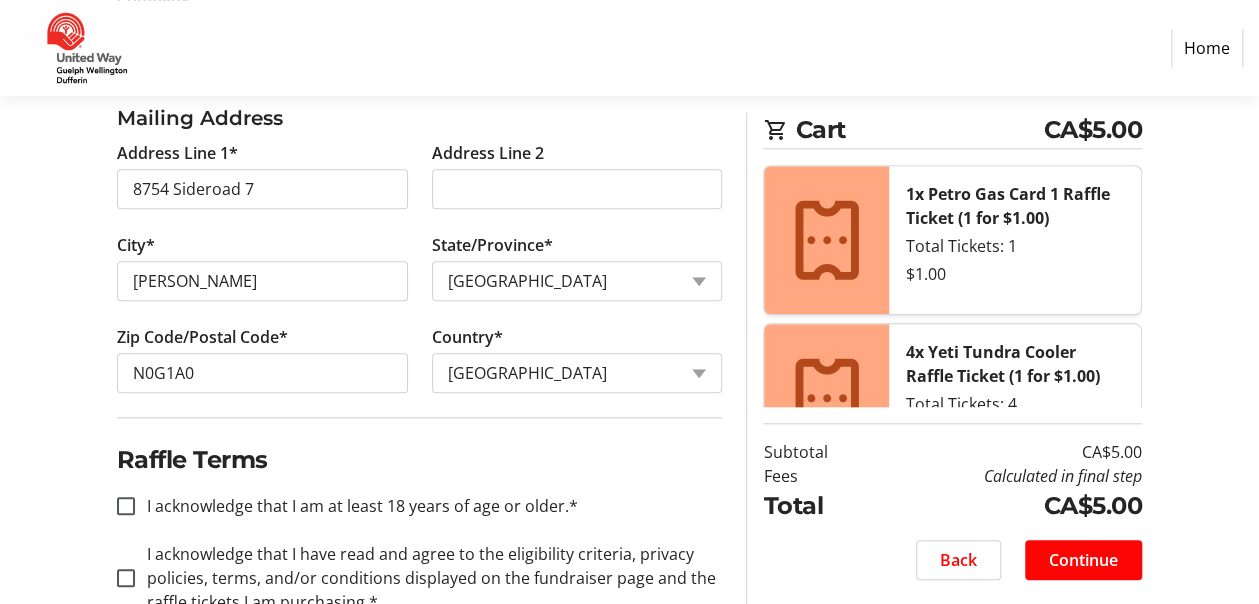 click on "Log In to Your Account (Optional) Or continue below to checkout as a guest.  Log In  Contact Information Email Address* [EMAIL_ADDRESS][DOMAIN_NAME] First Name* [PERSON_NAME] Last Name* [GEOGRAPHIC_DATA]  Mobile Phone Number  [PHONE_NUMBER]  Company  [GEOGRAPHIC_DATA] Mailing Address  Address Line 1*  8754 Sideroad 7  Address Line 2   City*  [PERSON_NAME][GEOGRAPHIC_DATA]/Province*  State or Province  State or Province   [GEOGRAPHIC_DATA]   [GEOGRAPHIC_DATA]   [GEOGRAPHIC_DATA]   [GEOGRAPHIC_DATA]   [GEOGRAPHIC_DATA]   [GEOGRAPHIC_DATA]   [GEOGRAPHIC_DATA]   [PERSON_NAME][GEOGRAPHIC_DATA]   [GEOGRAPHIC_DATA]   [GEOGRAPHIC_DATA]   [GEOGRAPHIC_DATA]   [GEOGRAPHIC_DATA]   [GEOGRAPHIC_DATA]   Zip Code/Postal Code*  N0G1A0  Country*  Country Country  [GEOGRAPHIC_DATA]   [GEOGRAPHIC_DATA]   [GEOGRAPHIC_DATA]   [GEOGRAPHIC_DATA]   [US_STATE]   [GEOGRAPHIC_DATA]   [GEOGRAPHIC_DATA]   [GEOGRAPHIC_DATA]   [GEOGRAPHIC_DATA]   [GEOGRAPHIC_DATA]   [GEOGRAPHIC_DATA]   [GEOGRAPHIC_DATA]   [GEOGRAPHIC_DATA]   [GEOGRAPHIC_DATA]   [GEOGRAPHIC_DATA]   [GEOGRAPHIC_DATA]   [GEOGRAPHIC_DATA] [GEOGRAPHIC_DATA]   [GEOGRAPHIC_DATA]   [GEOGRAPHIC_DATA]   [GEOGRAPHIC_DATA]   [GEOGRAPHIC_DATA]   [GEOGRAPHIC_DATA]   [GEOGRAPHIC_DATA]   [GEOGRAPHIC_DATA]   [GEOGRAPHIC_DATA]   [GEOGRAPHIC_DATA]   [GEOGRAPHIC_DATA]   [GEOGRAPHIC_DATA]   [GEOGRAPHIC_DATA]   [GEOGRAPHIC_DATA]   [GEOGRAPHIC_DATA]  Cart" 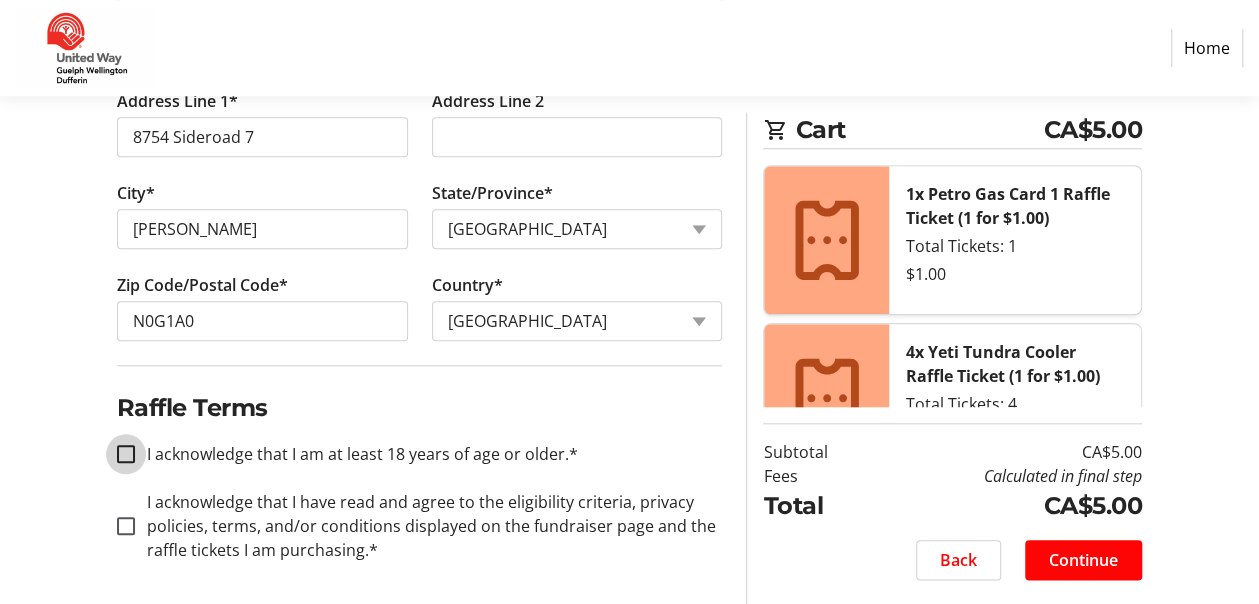 drag, startPoint x: 124, startPoint y: 442, endPoint x: 124, endPoint y: 453, distance: 11 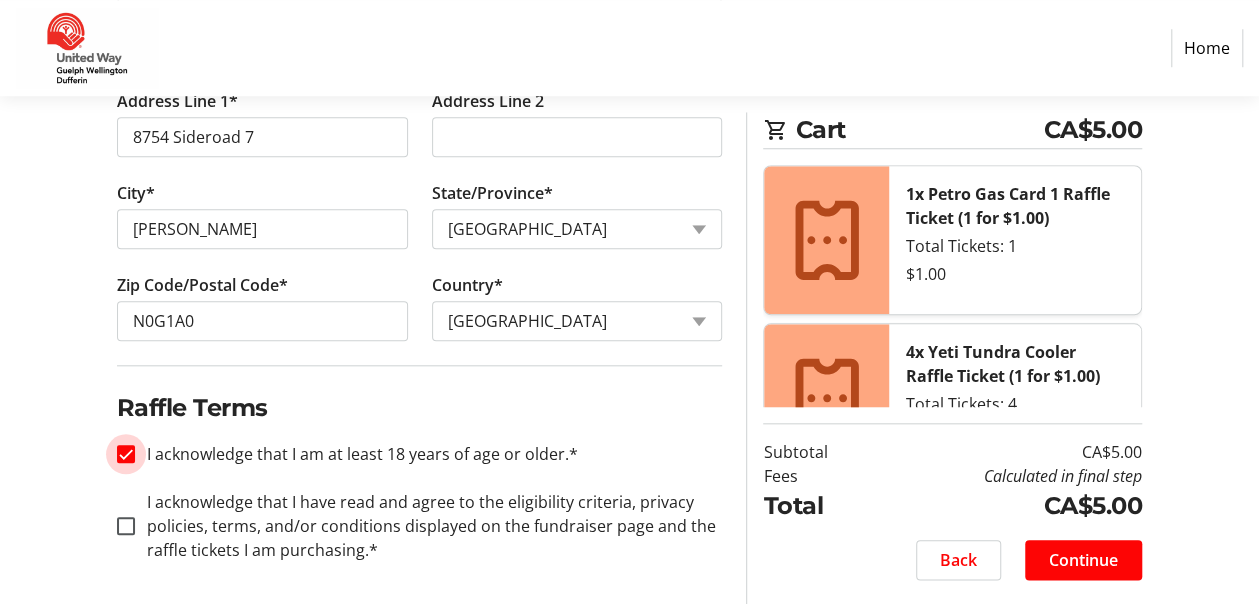 checkbox on "true" 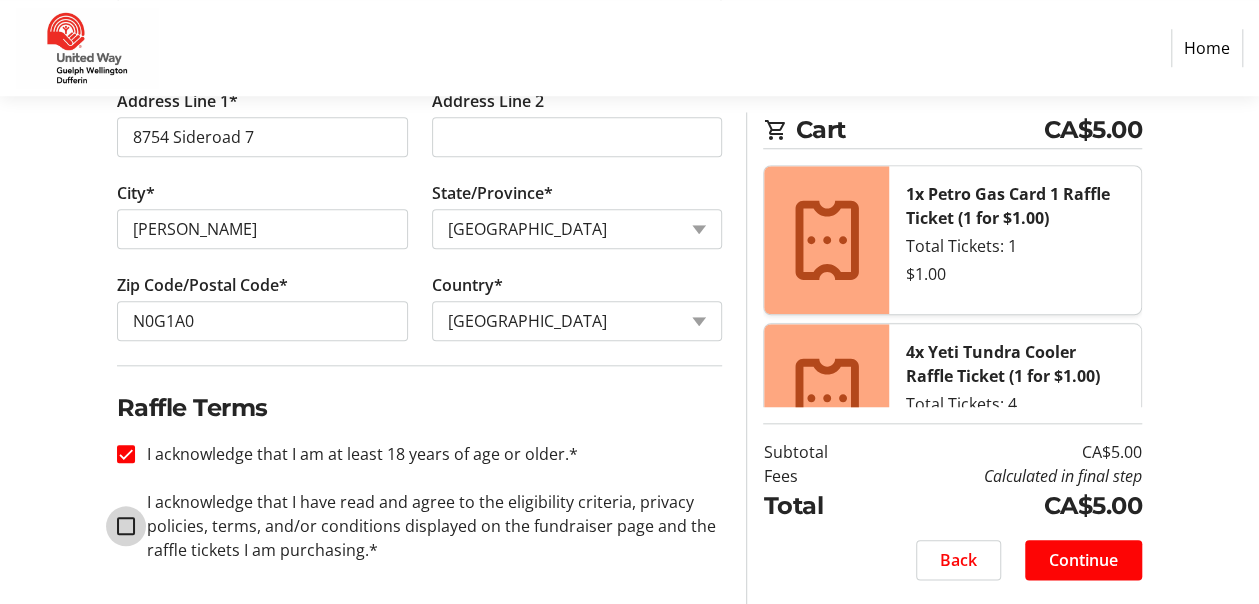 click on "I acknowledge that I have read and agree to the eligibility criteria, privacy policies, terms,
and/or conditions displayed on the fundraiser page and the raffle tickets I am purchasing.*" at bounding box center [126, 526] 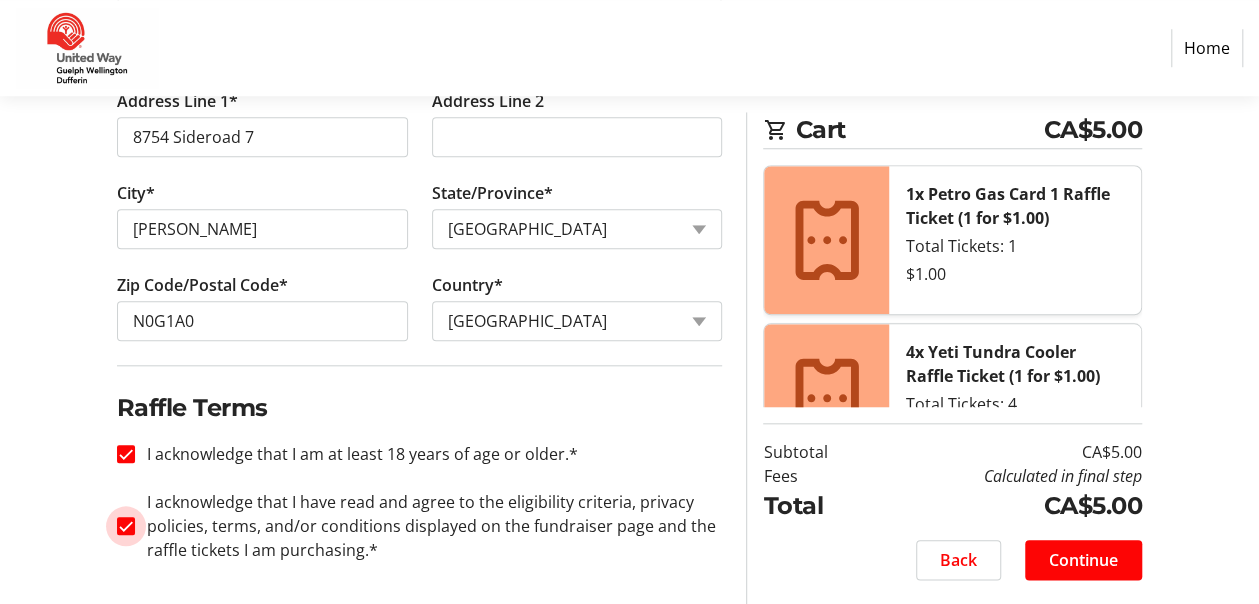 checkbox on "true" 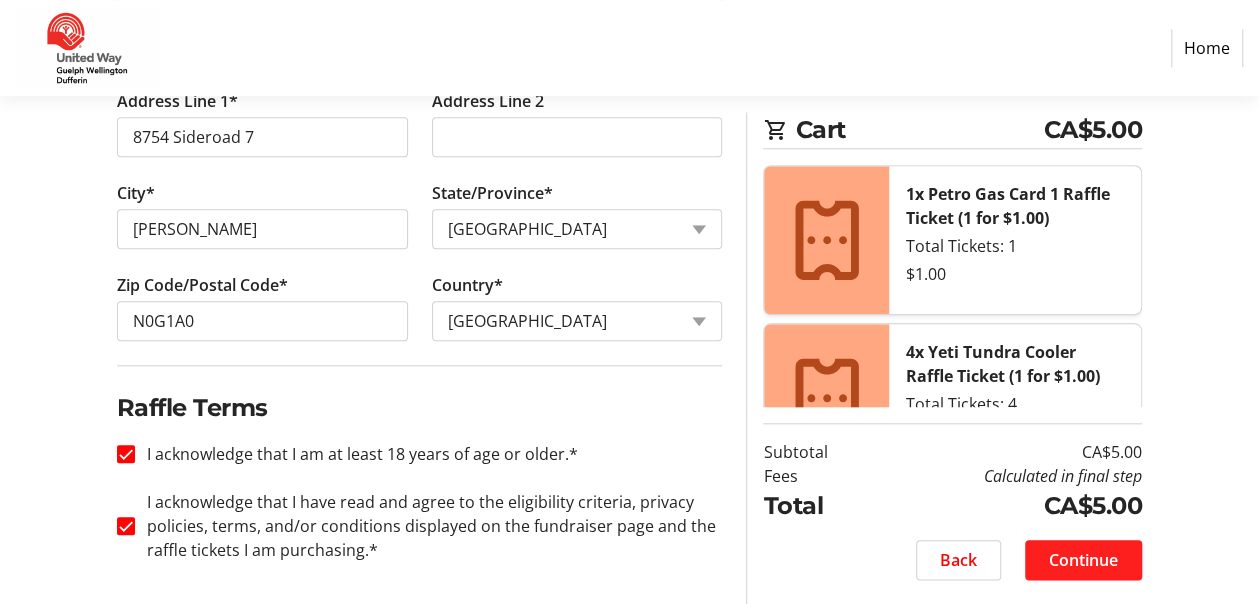 click on "Continue" 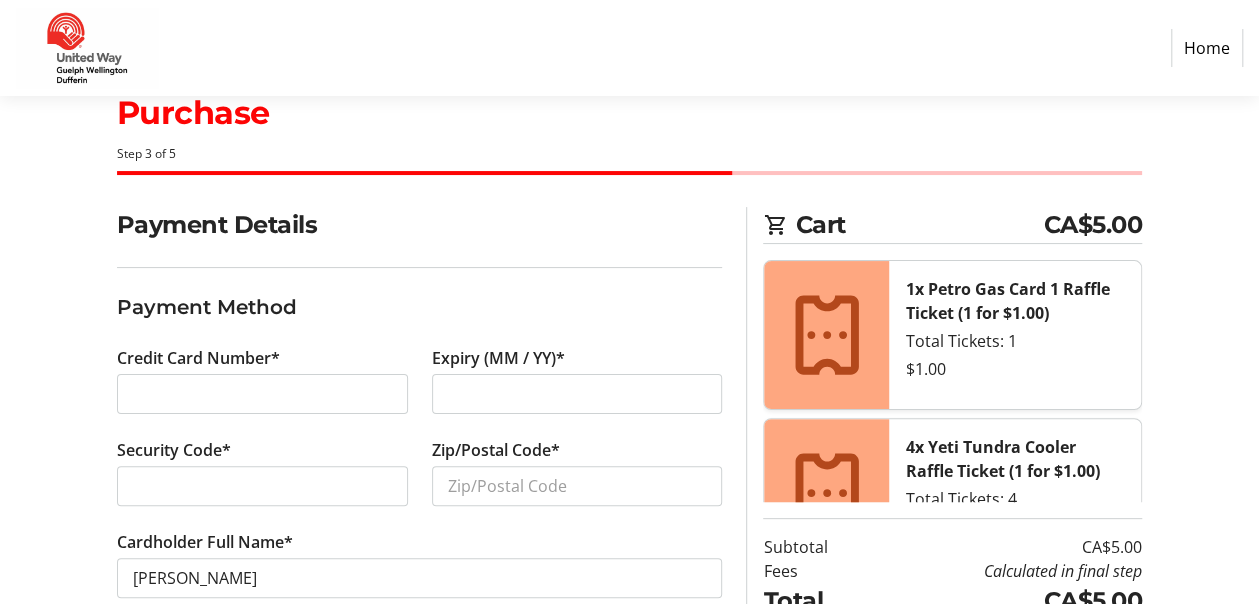 scroll, scrollTop: 100, scrollLeft: 0, axis: vertical 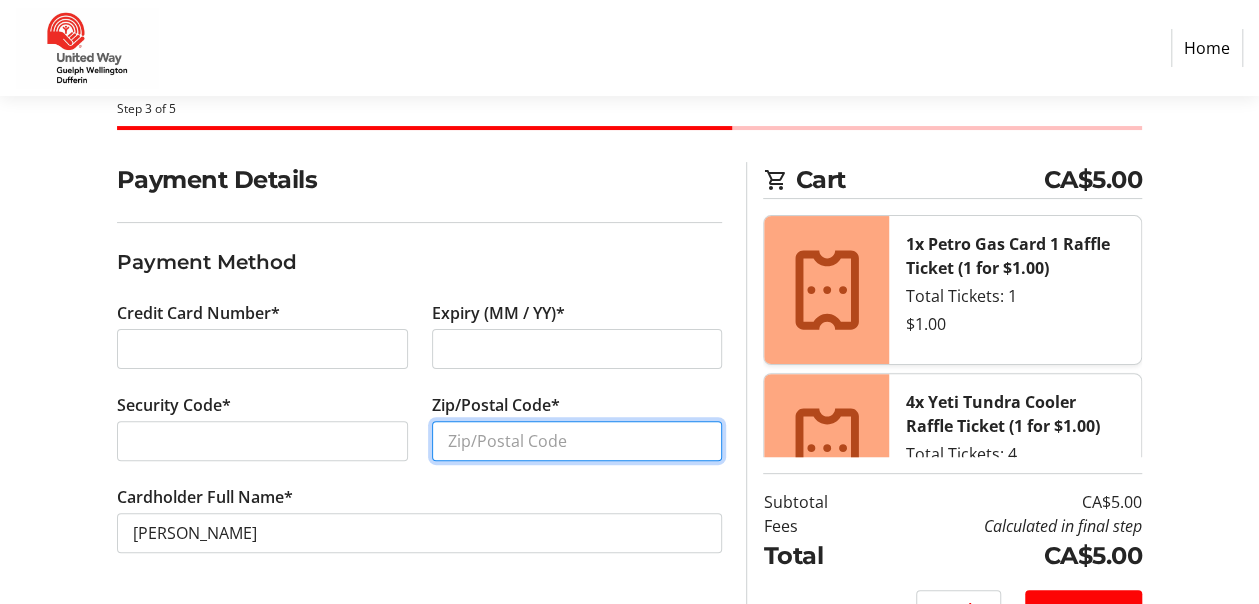 click on "Zip/Postal Code*" at bounding box center [577, 441] 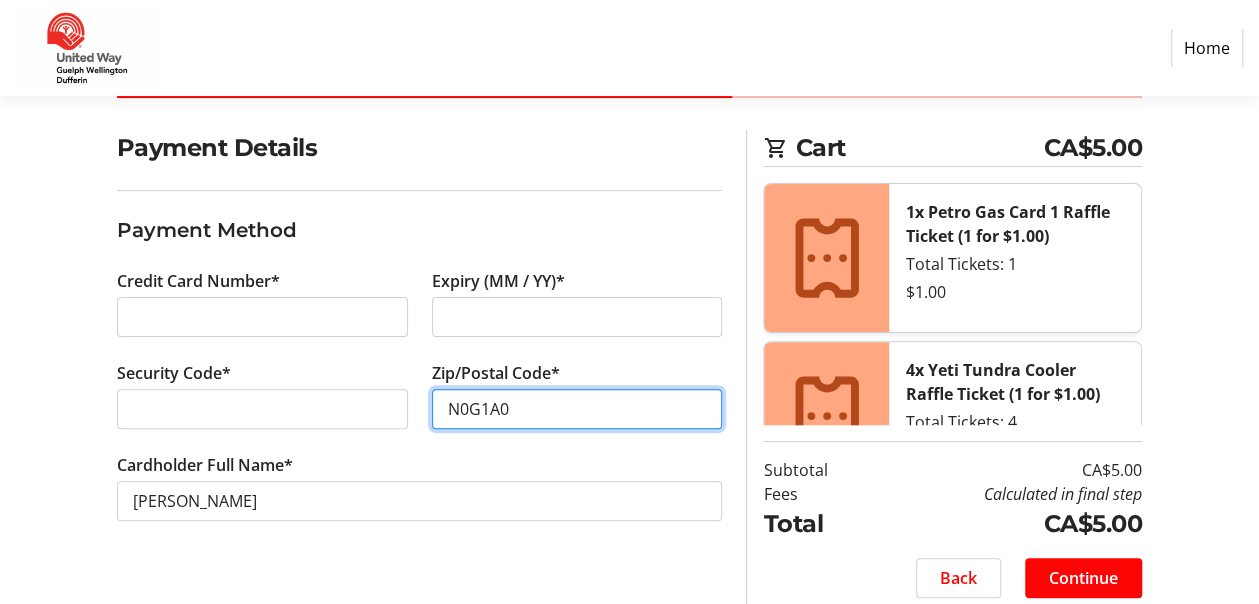 scroll, scrollTop: 150, scrollLeft: 0, axis: vertical 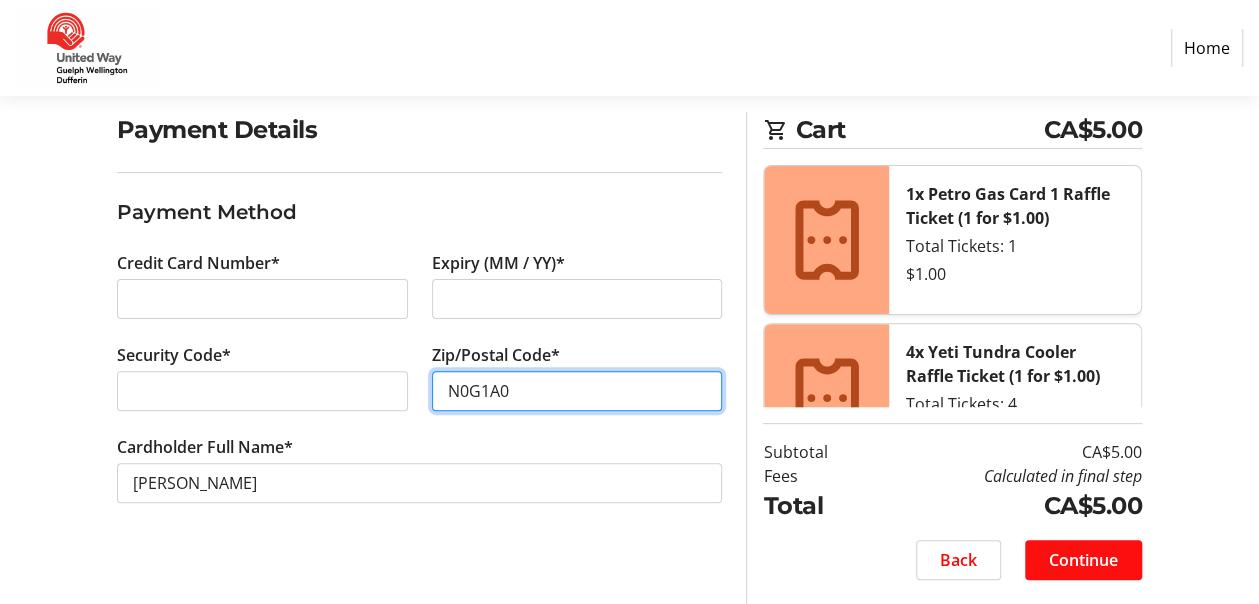 type on "N0G1A0" 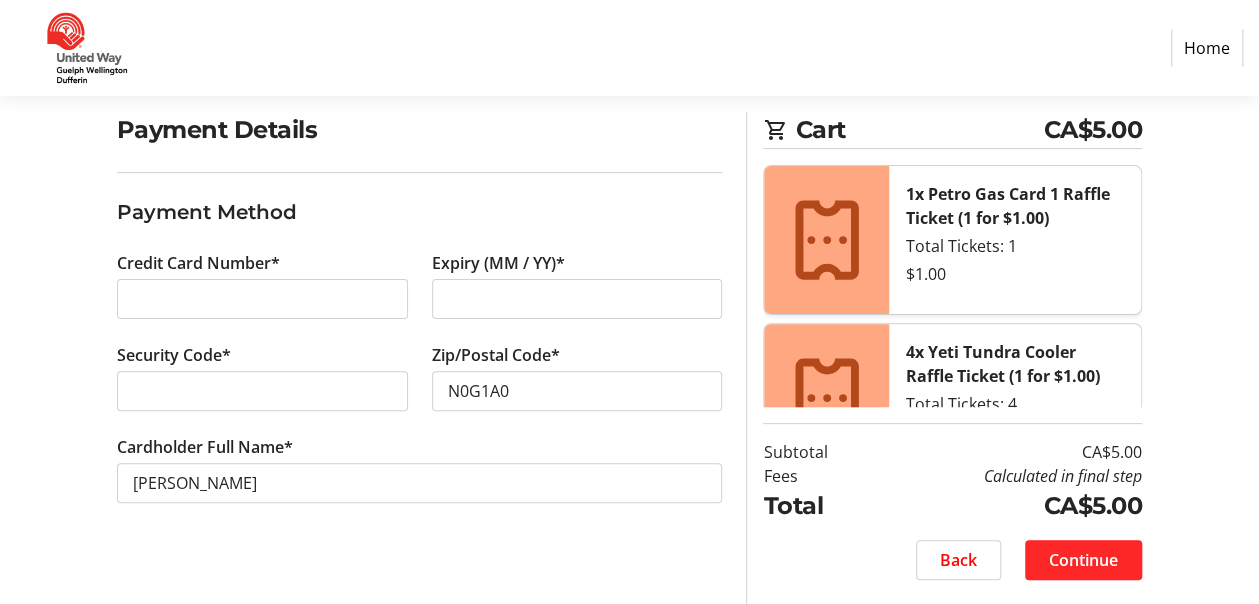 click on "Continue" 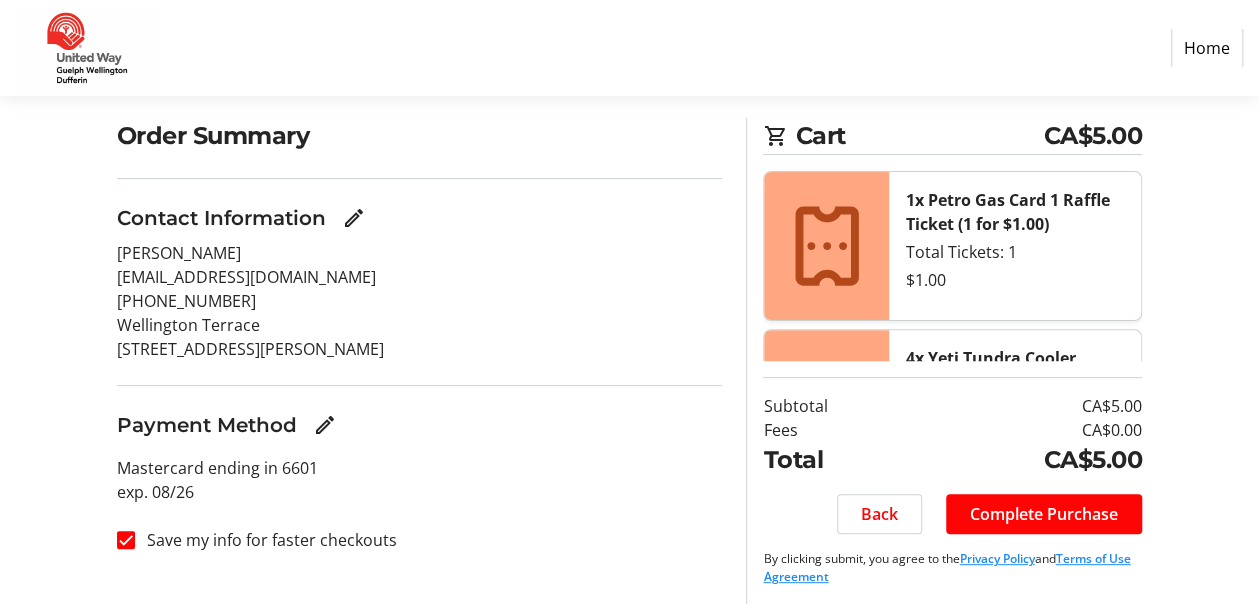 scroll, scrollTop: 150, scrollLeft: 0, axis: vertical 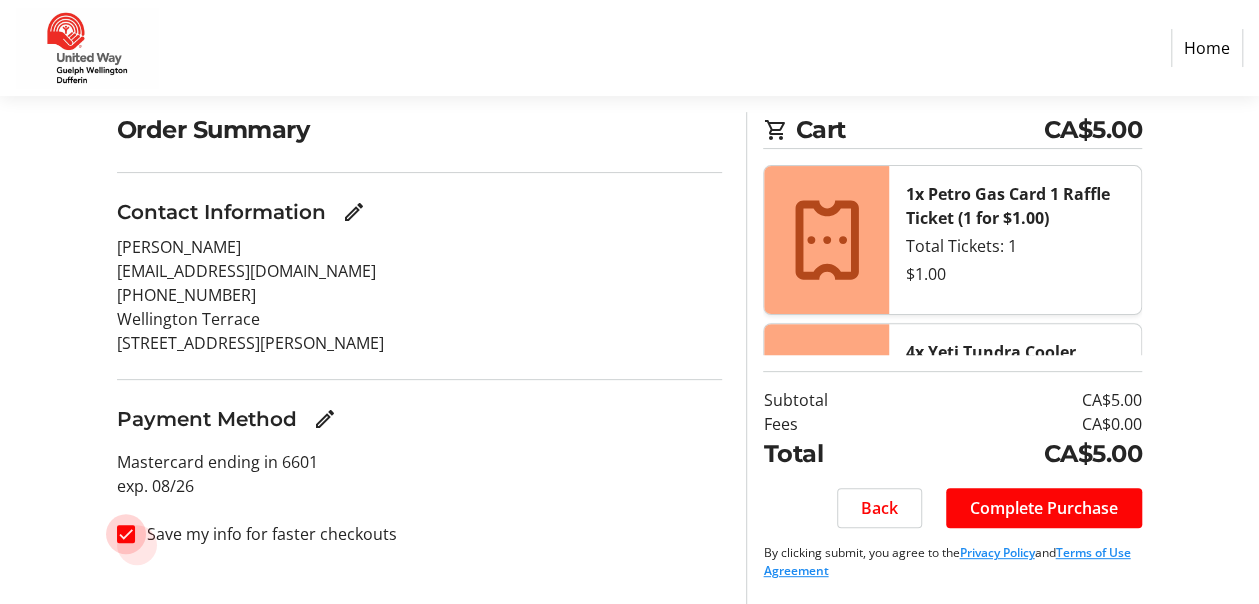 click on "Save my info for faster checkouts" at bounding box center [126, 534] 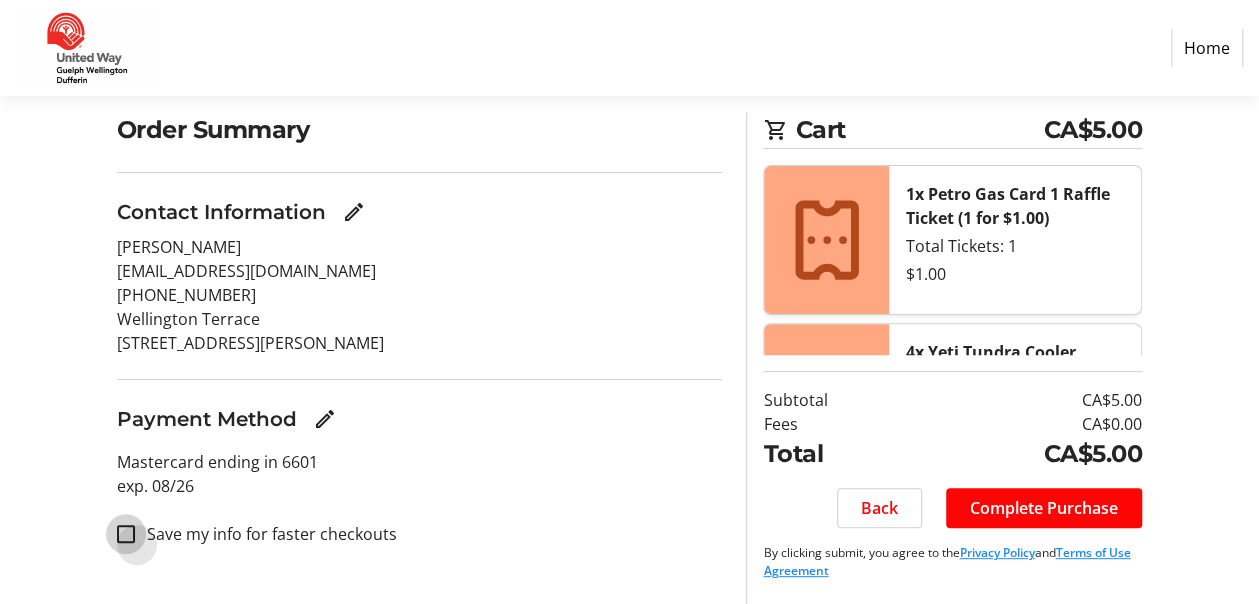 checkbox on "false" 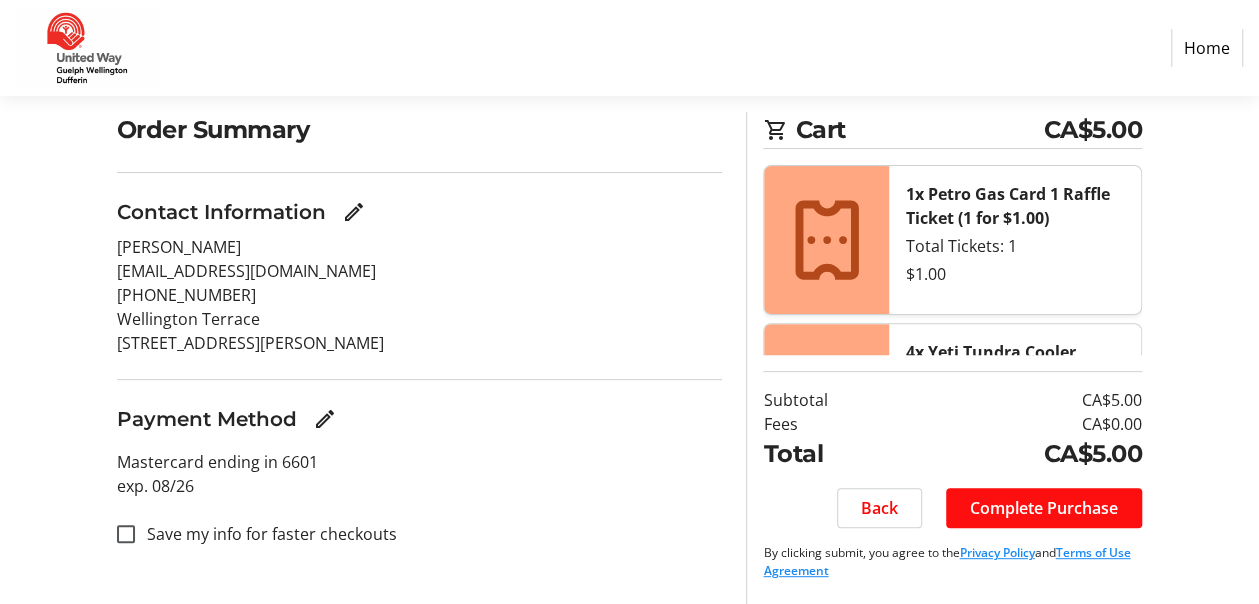 click on "Complete Purchase" 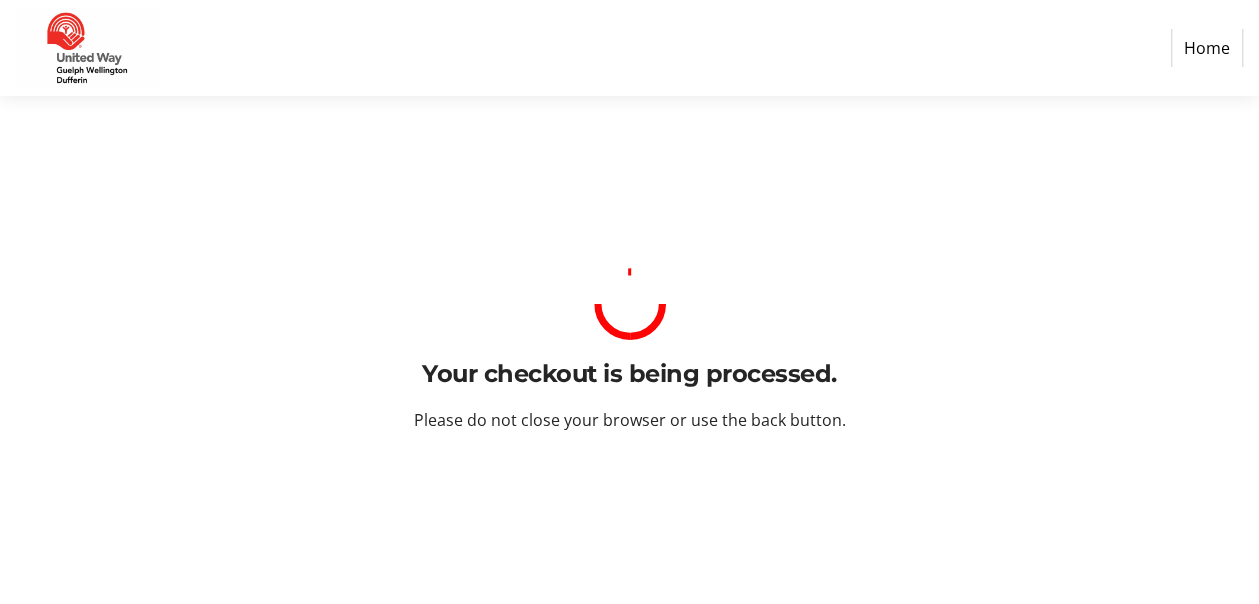 scroll, scrollTop: 0, scrollLeft: 0, axis: both 